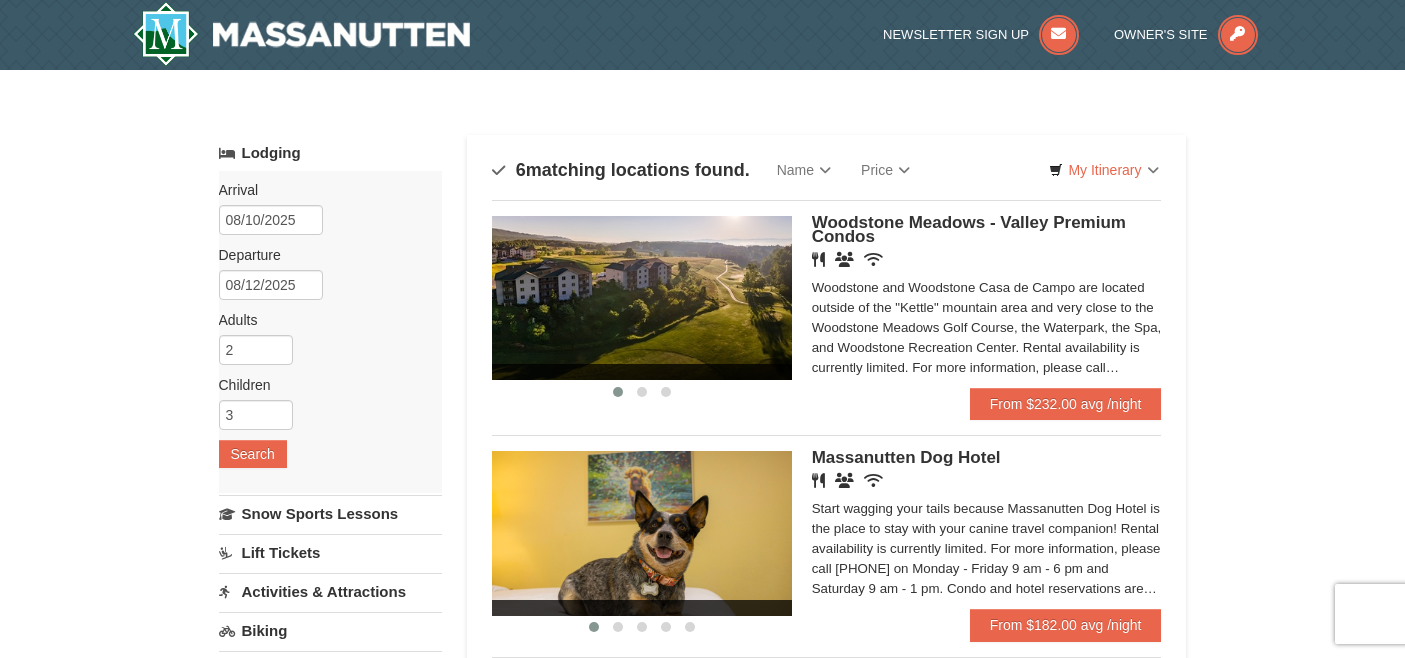 scroll, scrollTop: 0, scrollLeft: 0, axis: both 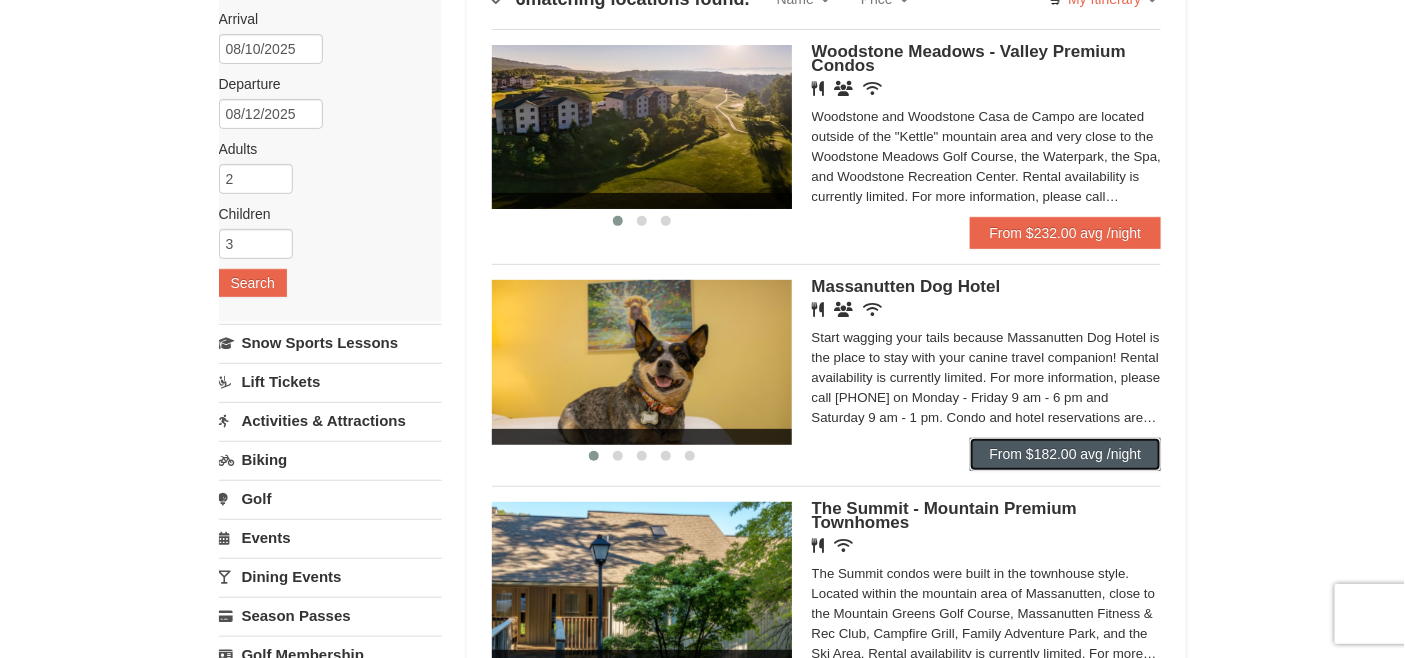 click on "From $182.00 avg /night" at bounding box center [1066, 454] 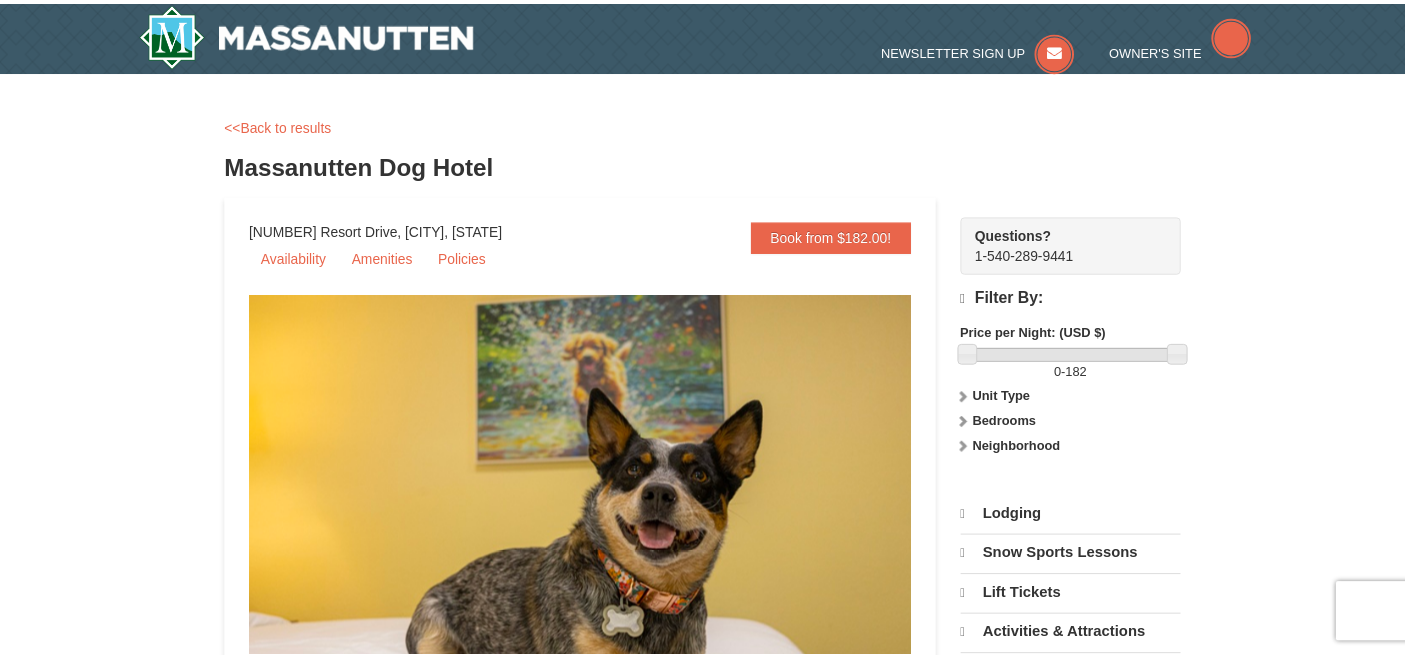 scroll, scrollTop: 0, scrollLeft: 0, axis: both 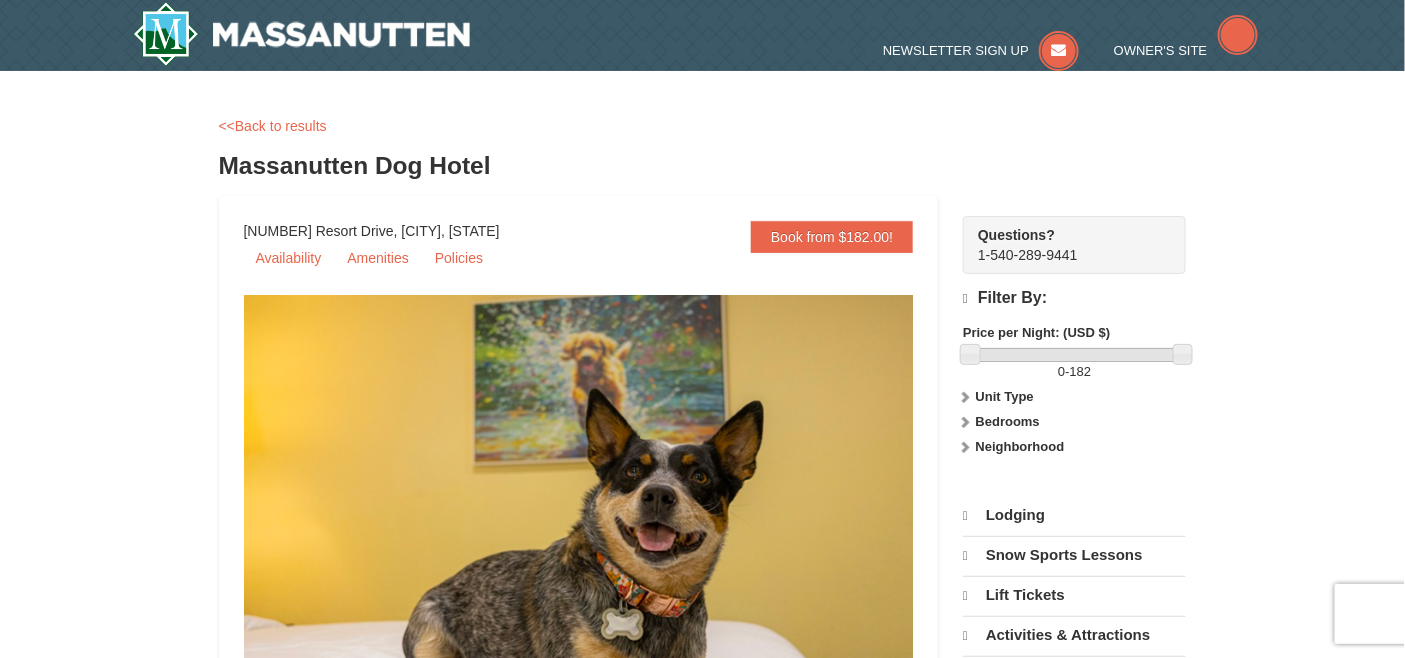 select on "8" 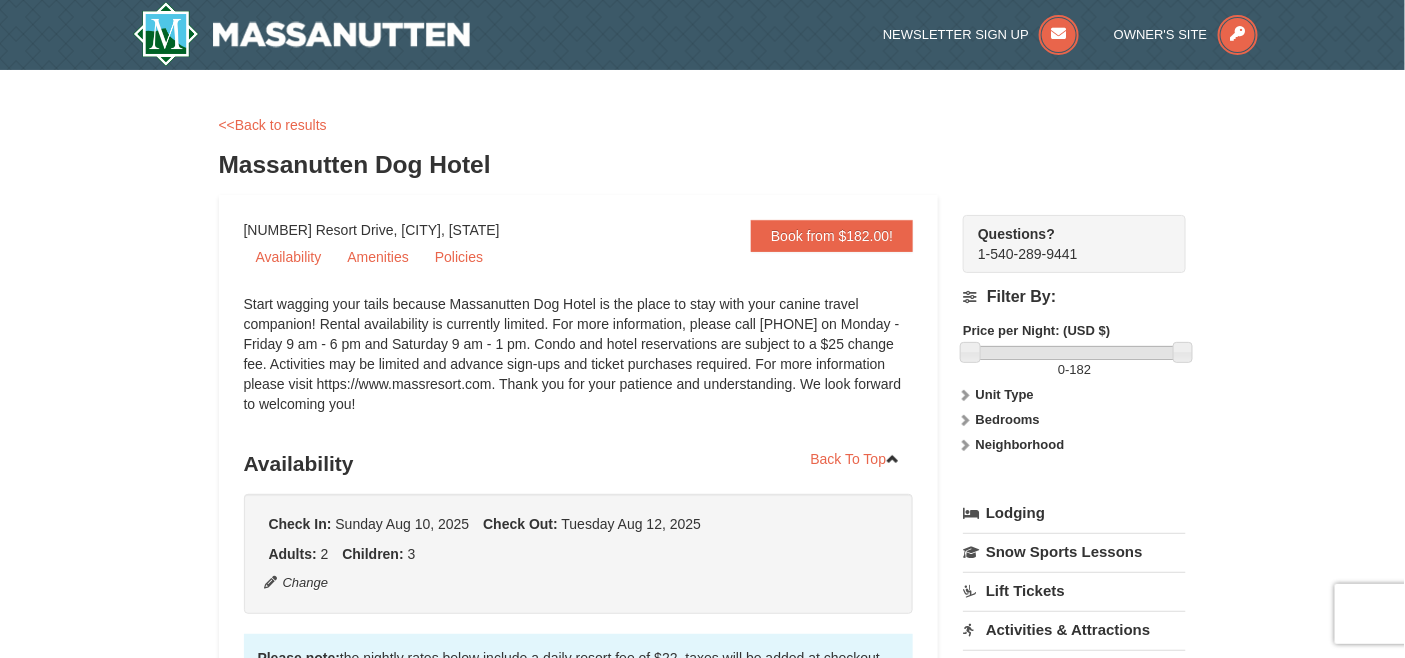 scroll, scrollTop: 0, scrollLeft: 0, axis: both 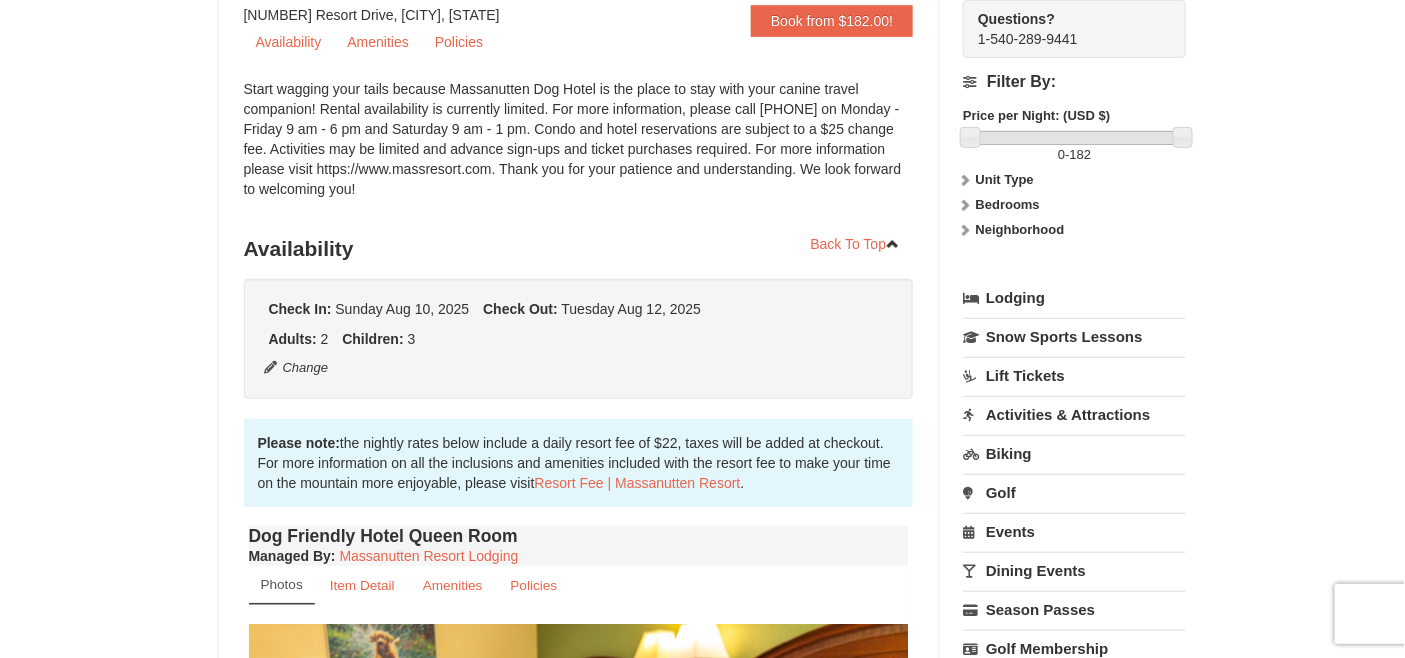 click on "Bedrooms" at bounding box center (1008, 204) 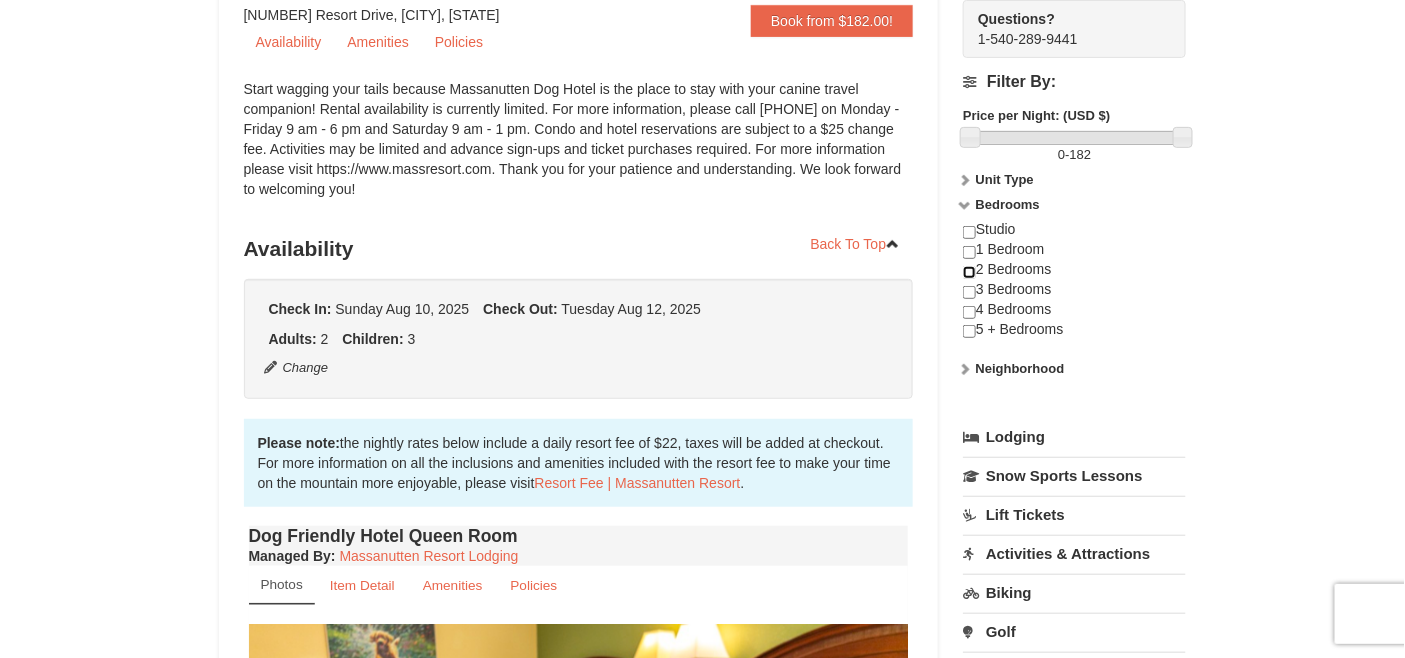 click at bounding box center (969, 272) 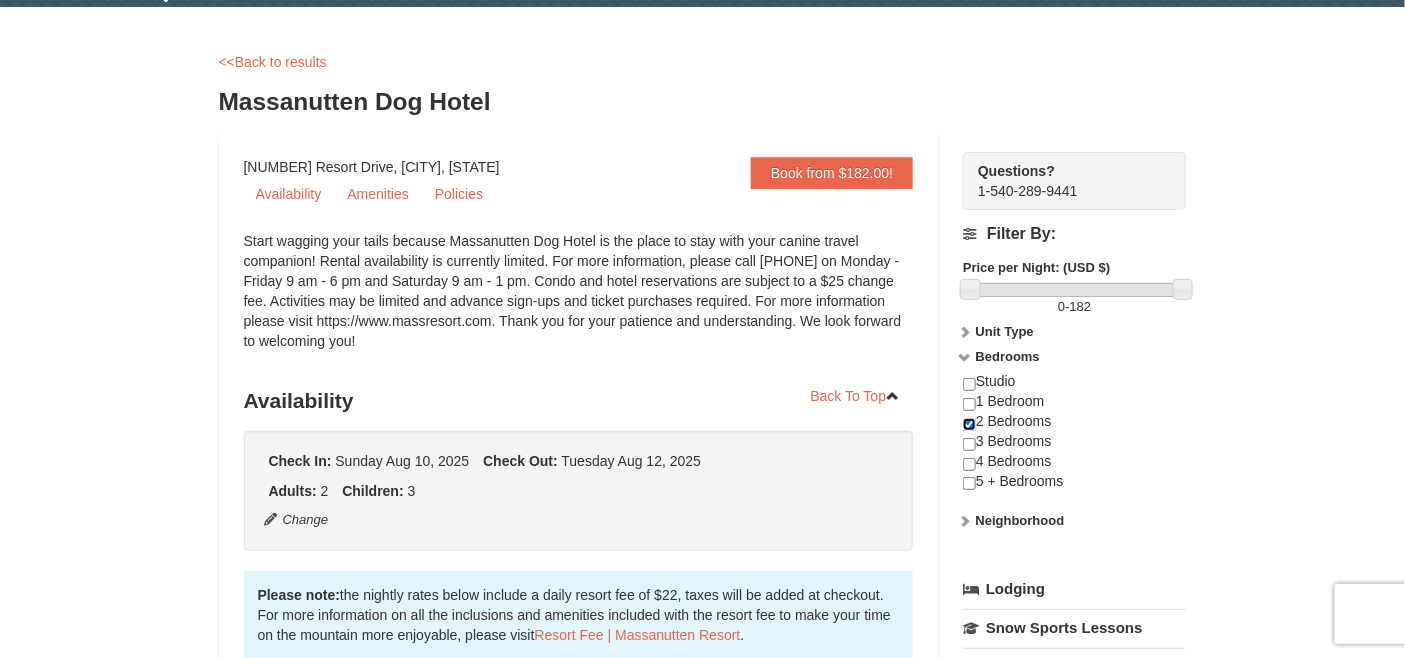 scroll, scrollTop: 60, scrollLeft: 0, axis: vertical 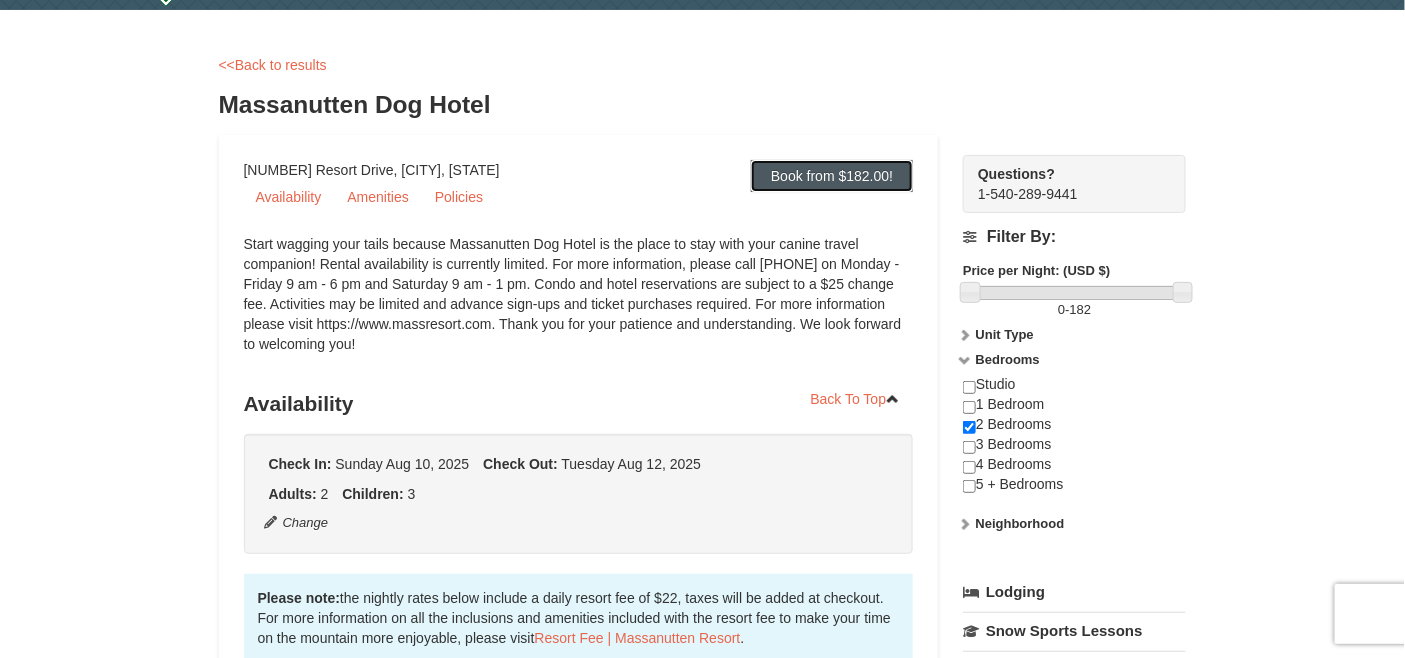 click on "Book from $182.00!" at bounding box center [832, 176] 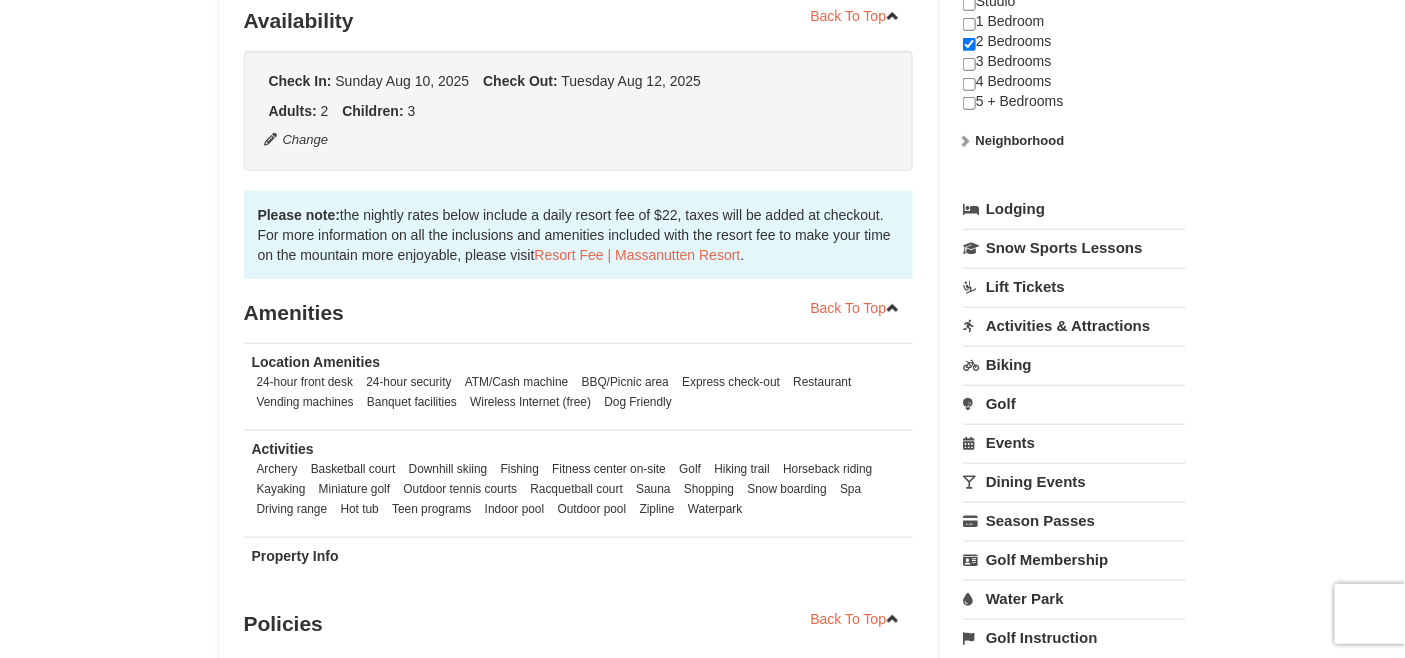 scroll, scrollTop: 444, scrollLeft: 0, axis: vertical 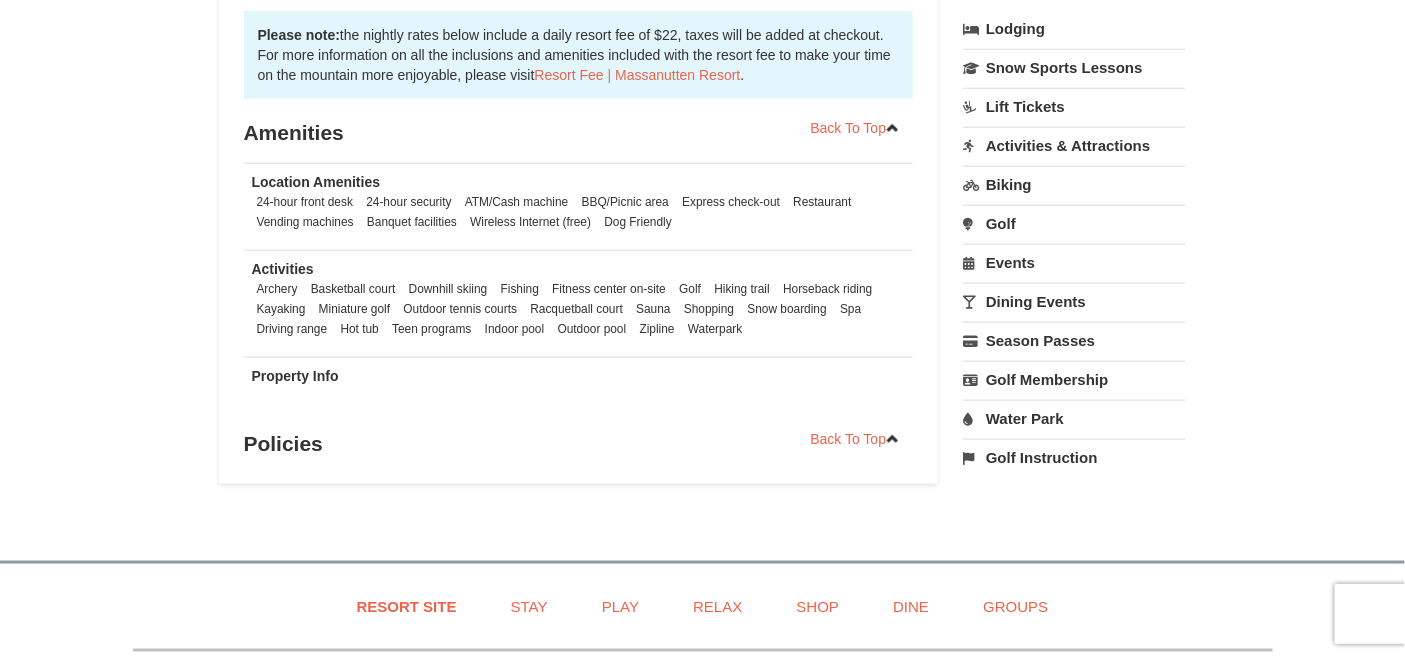 click on "Water Park" at bounding box center [1074, 418] 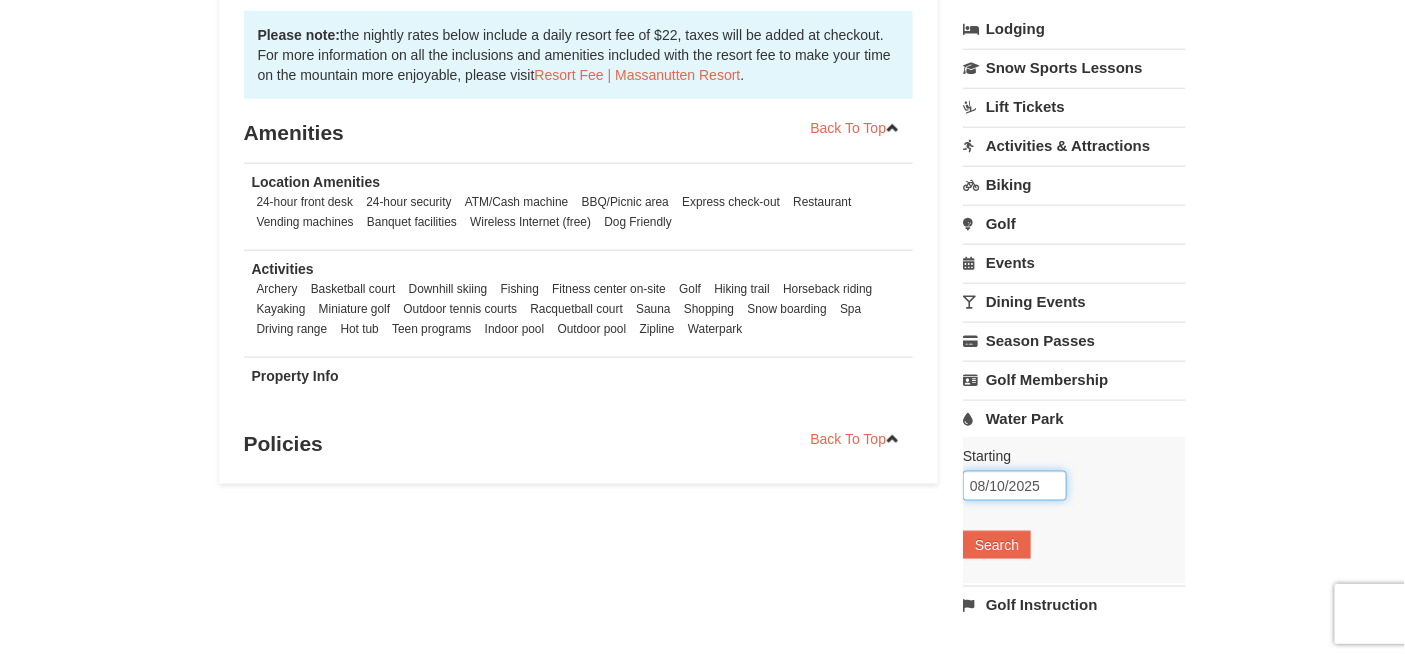 click on "08/10/2025" at bounding box center (1015, 486) 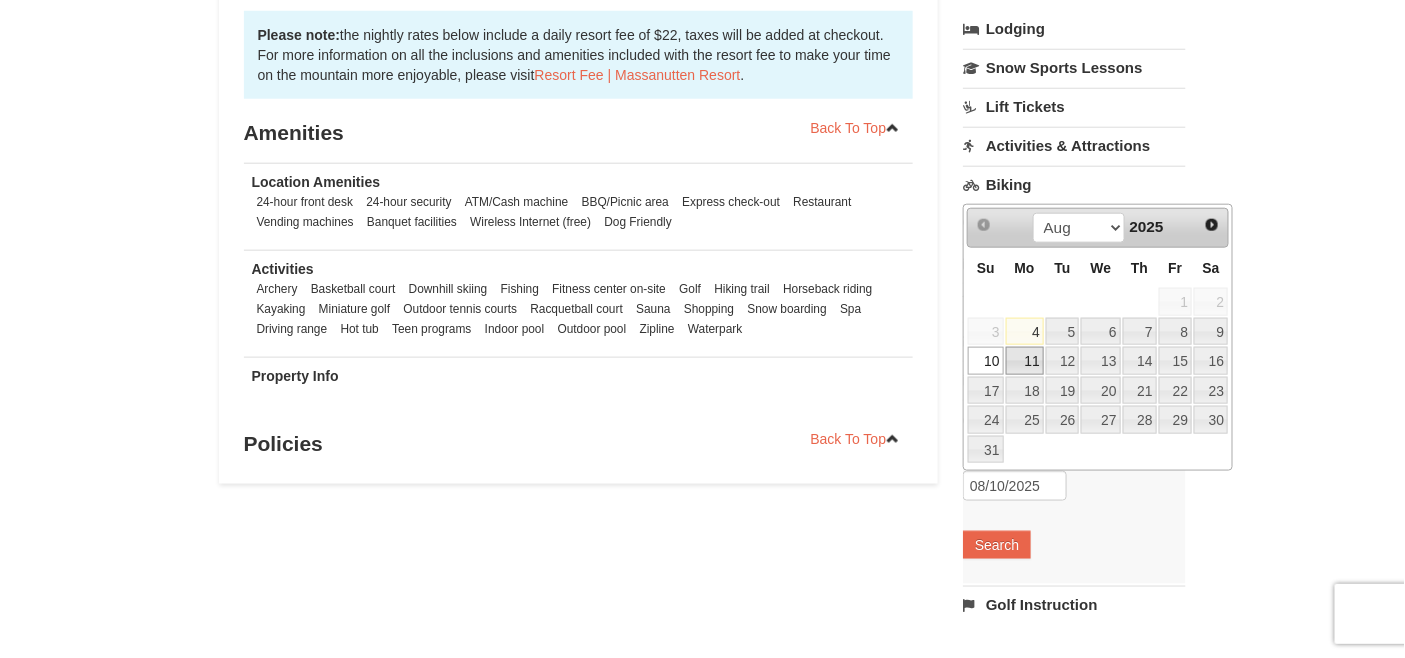 click on "11" at bounding box center (1025, 361) 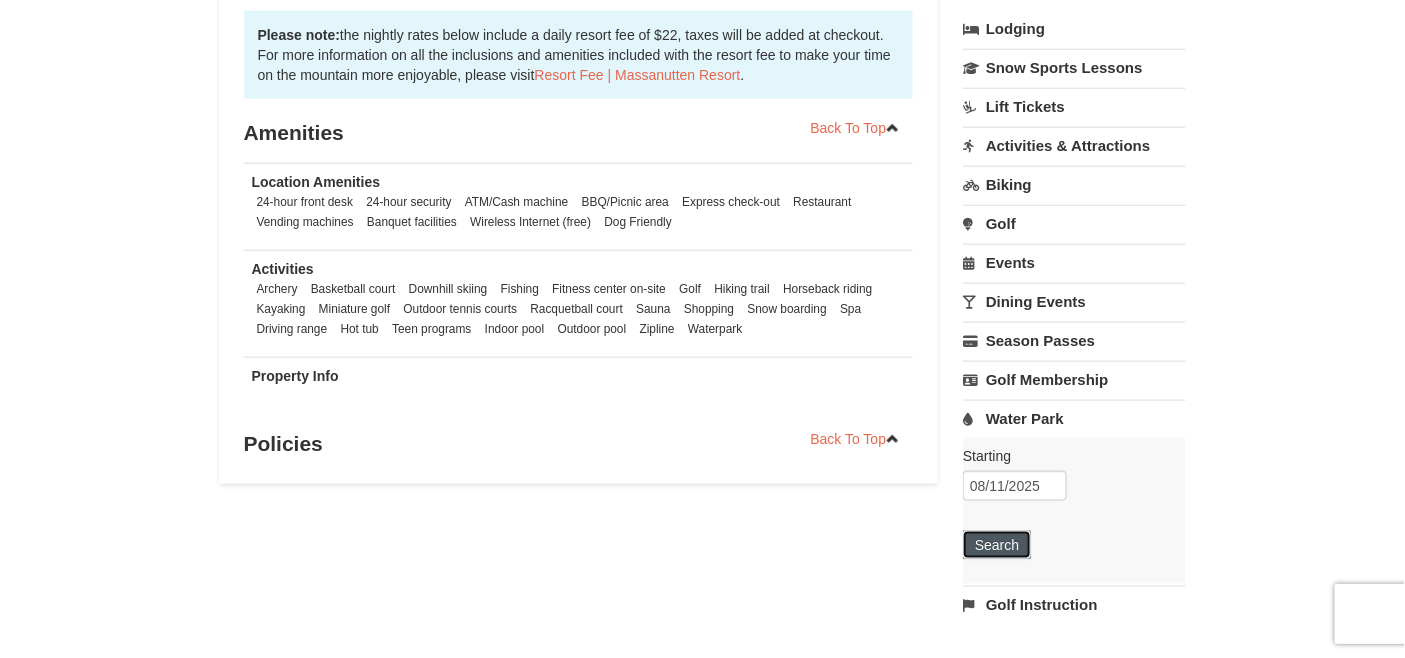 click on "Search" at bounding box center [997, 545] 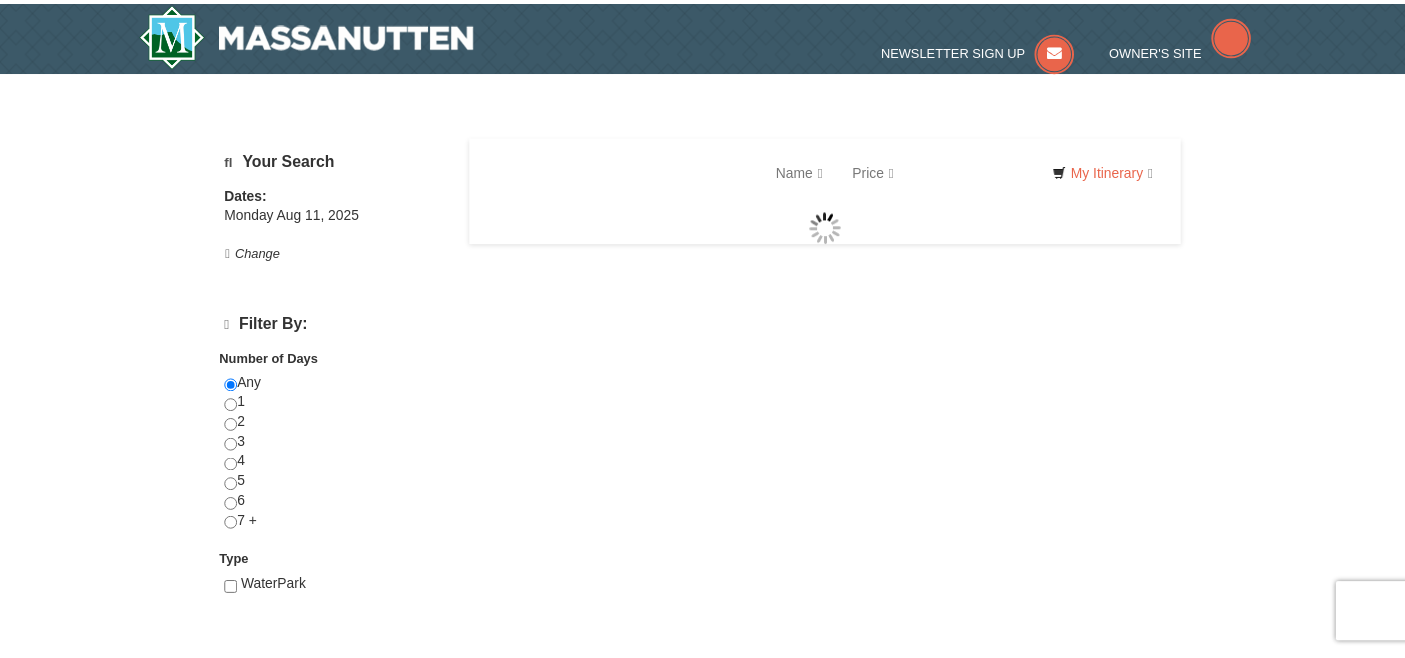 scroll, scrollTop: 0, scrollLeft: 0, axis: both 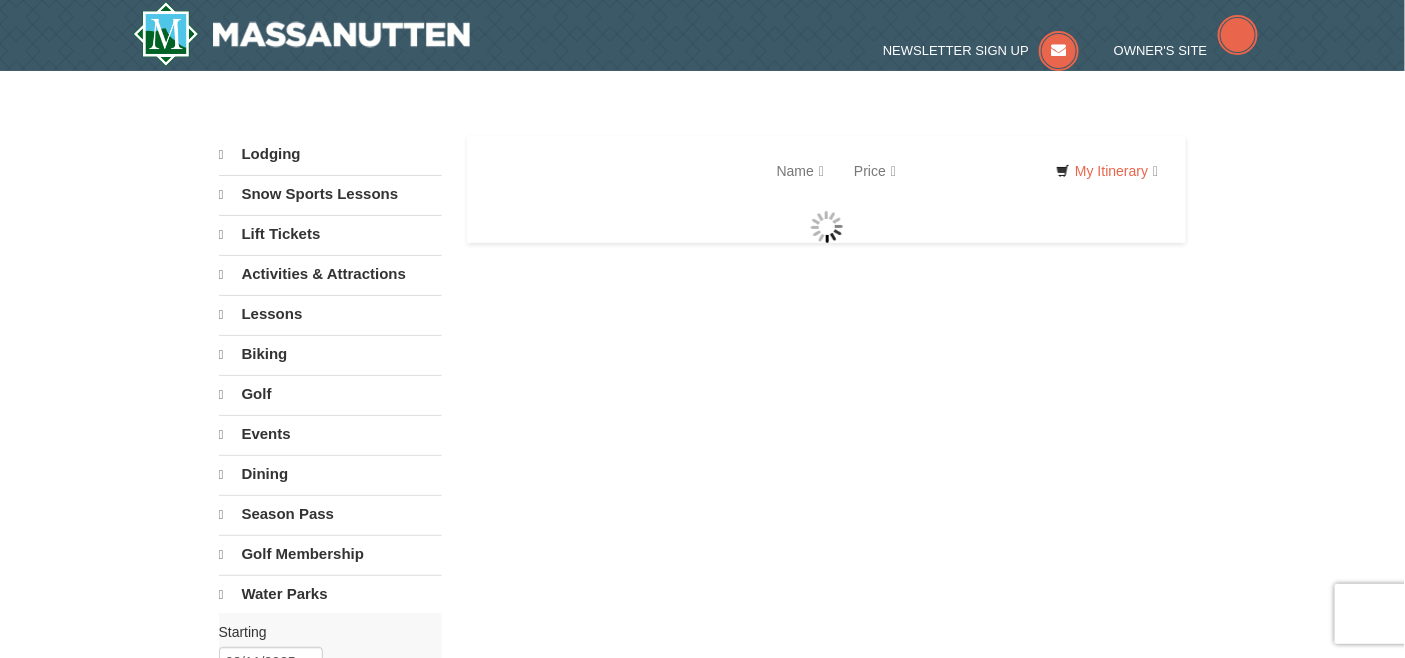 select on "8" 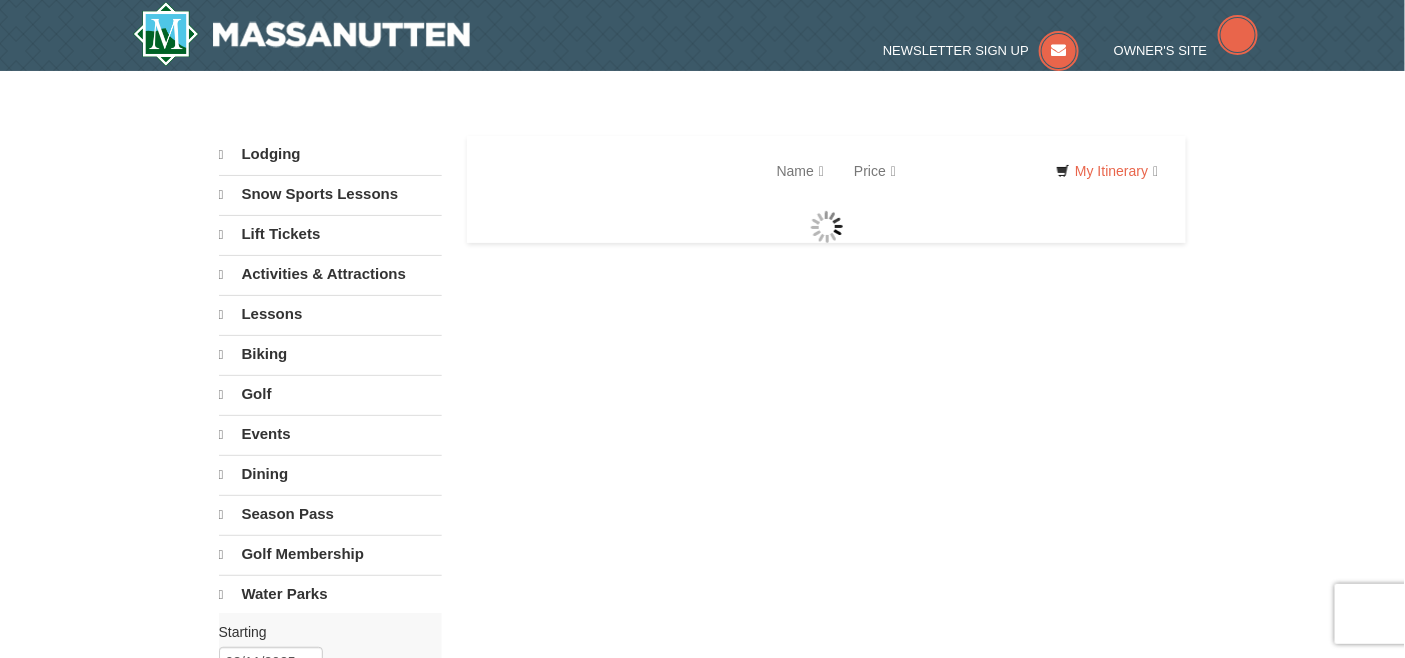 select on "8" 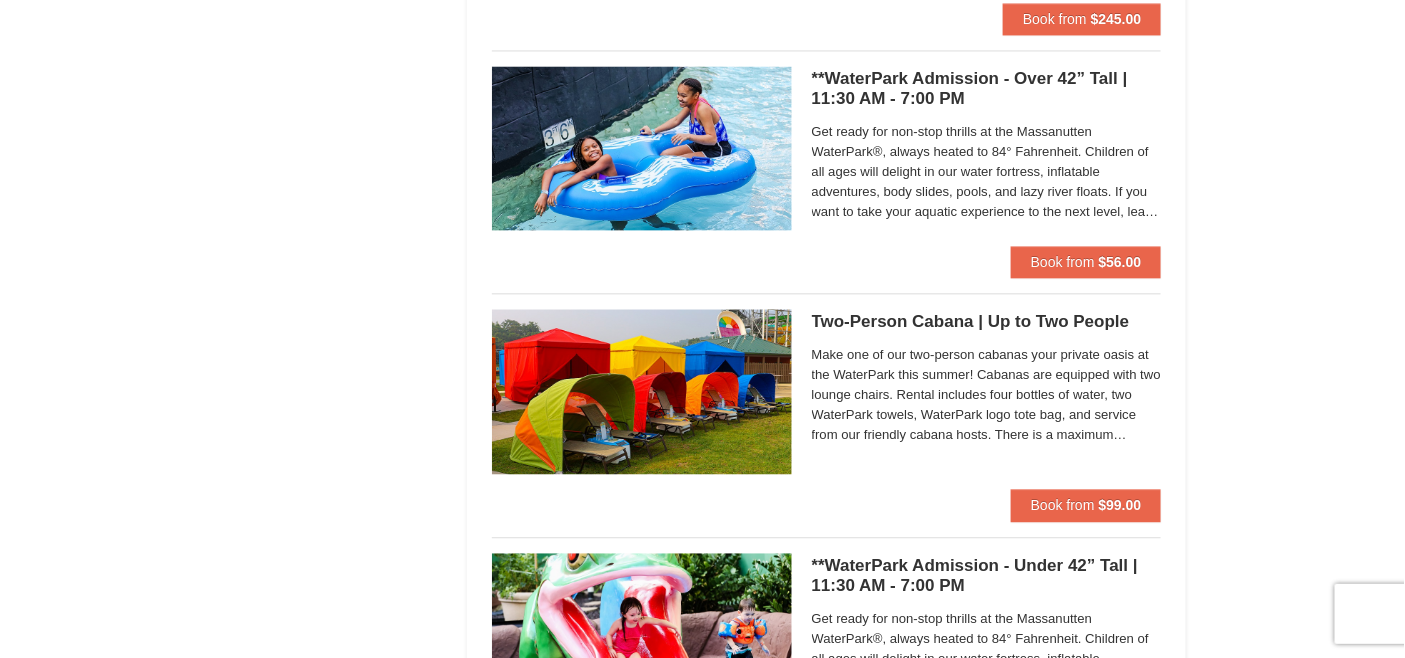 scroll, scrollTop: 1356, scrollLeft: 0, axis: vertical 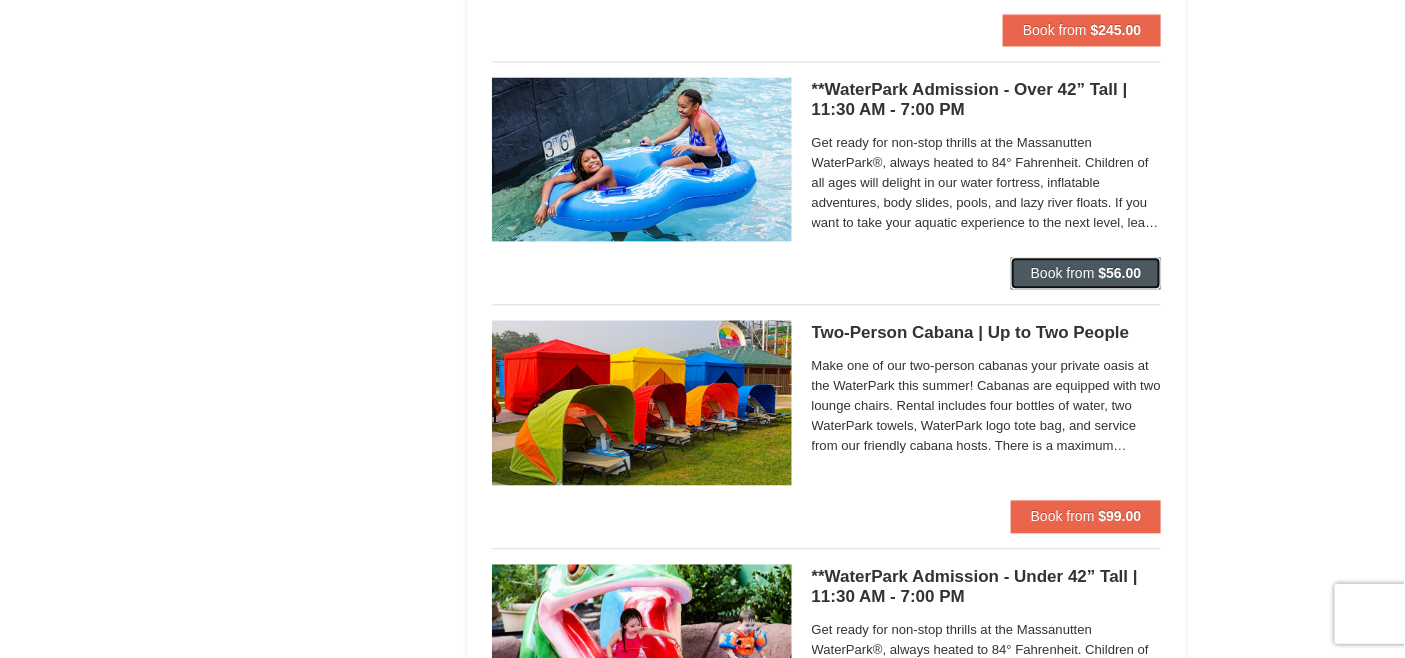 click on "$56.00" at bounding box center [1120, 273] 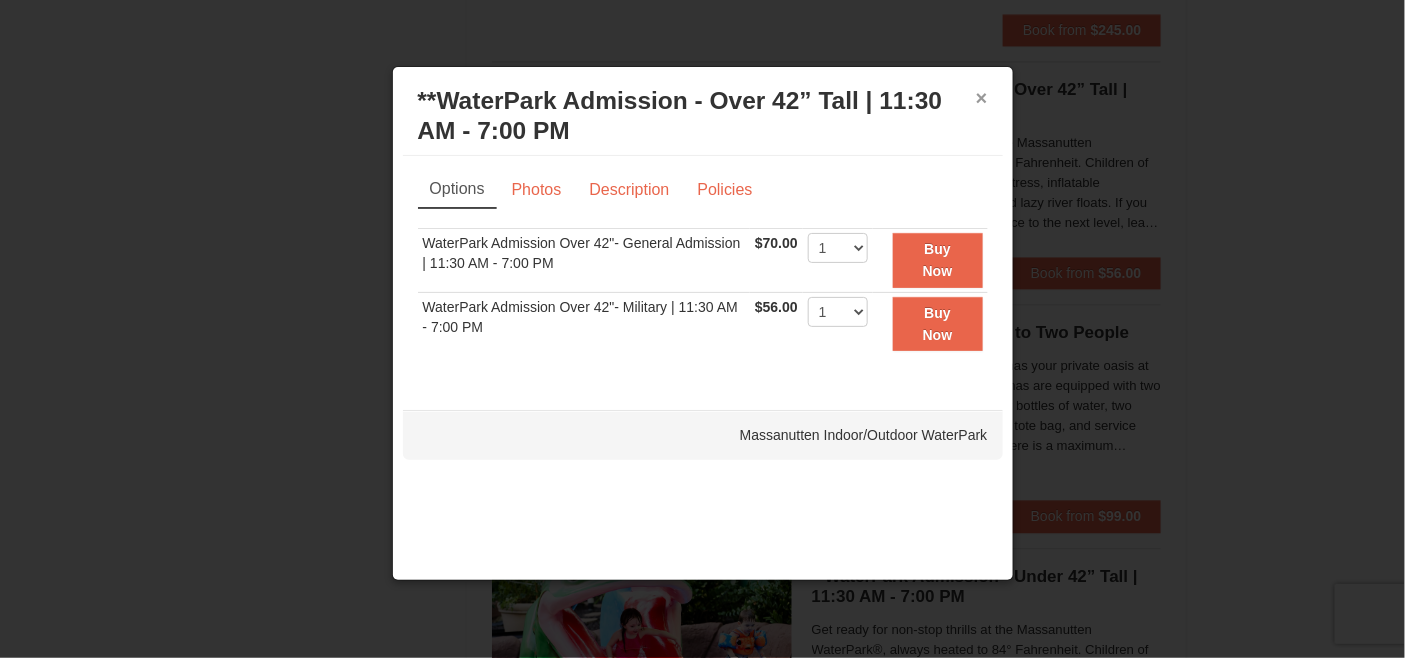 click on "×" at bounding box center [982, 98] 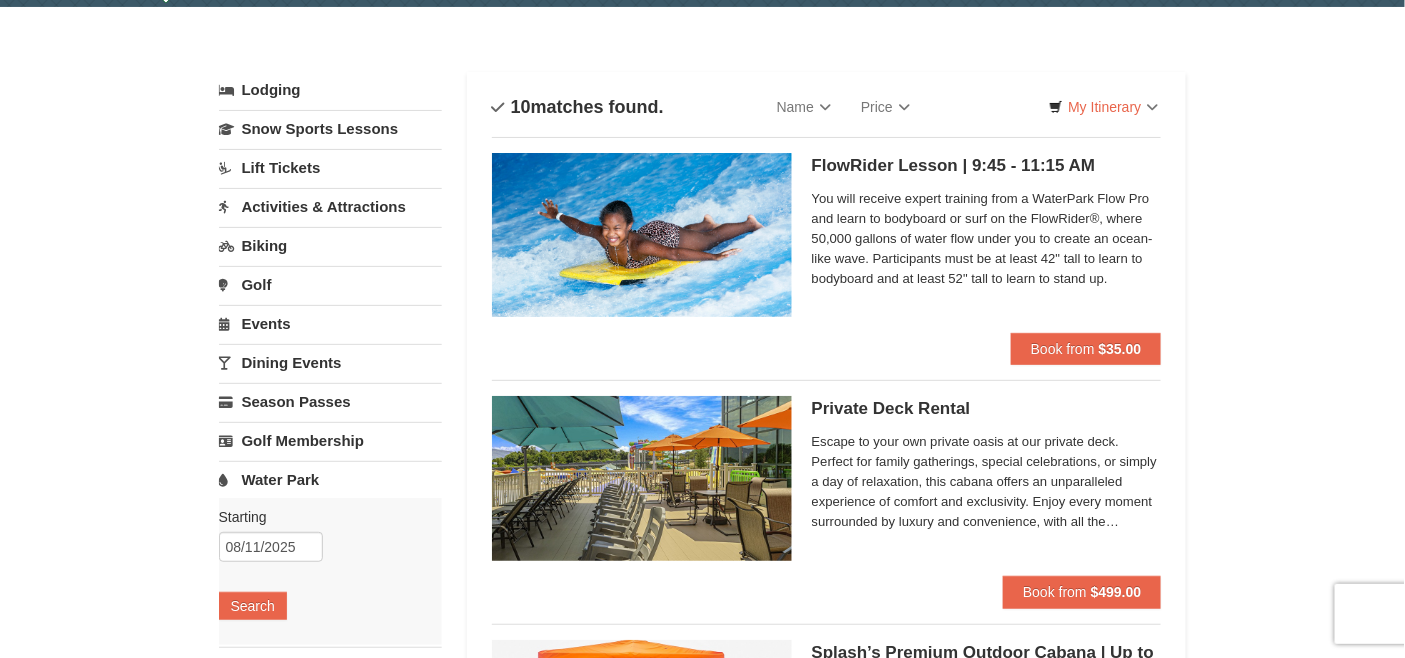 scroll, scrollTop: 0, scrollLeft: 0, axis: both 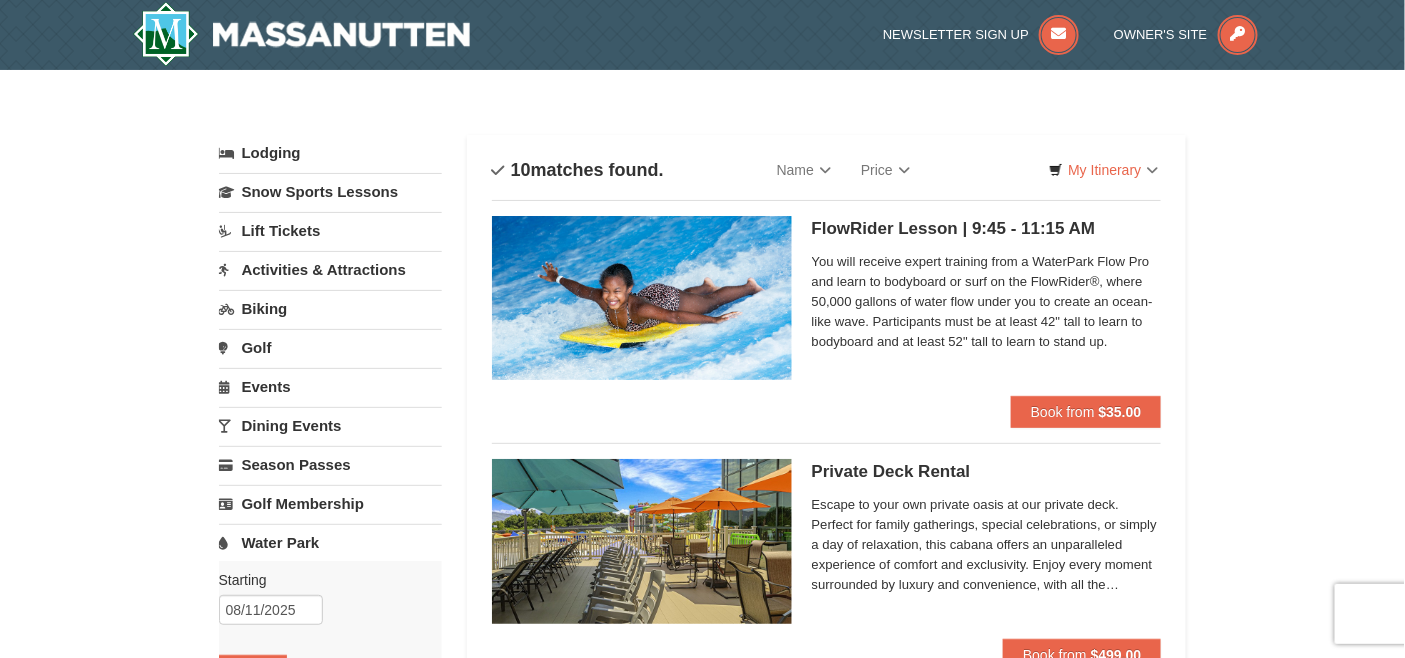 click on "Lodging" at bounding box center [330, 153] 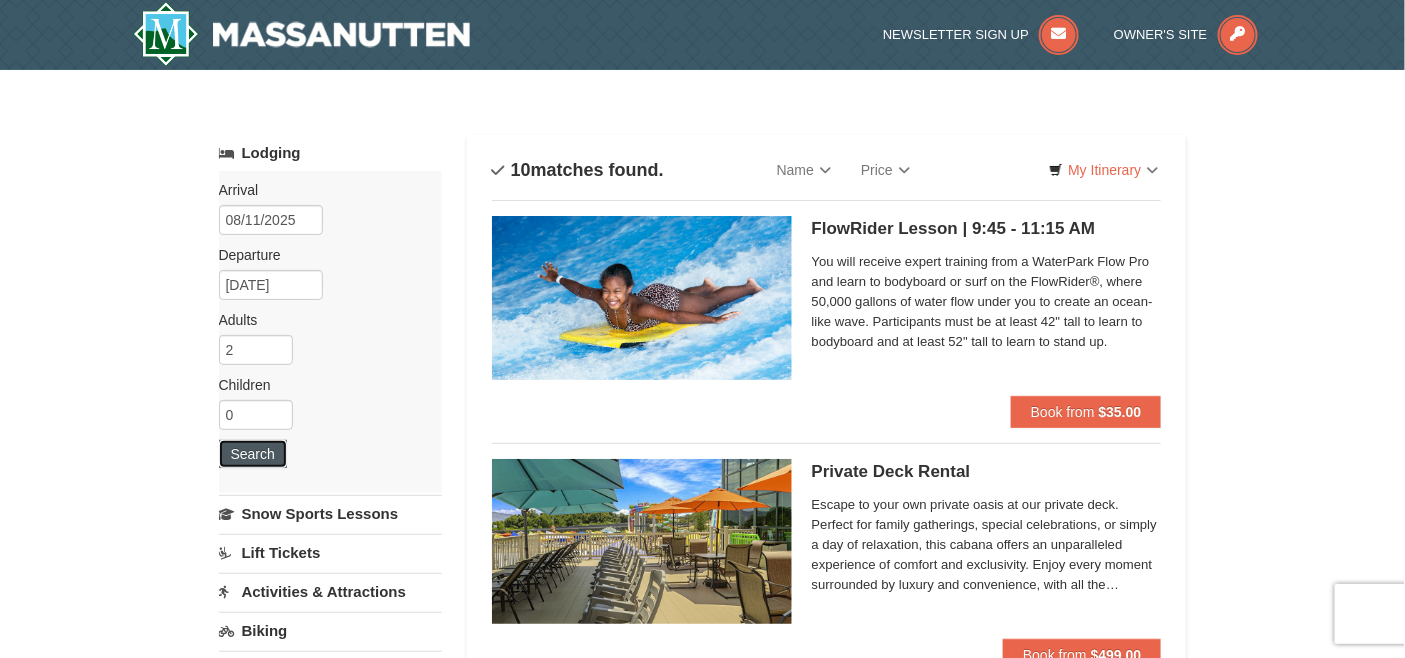 click on "Search" at bounding box center (253, 454) 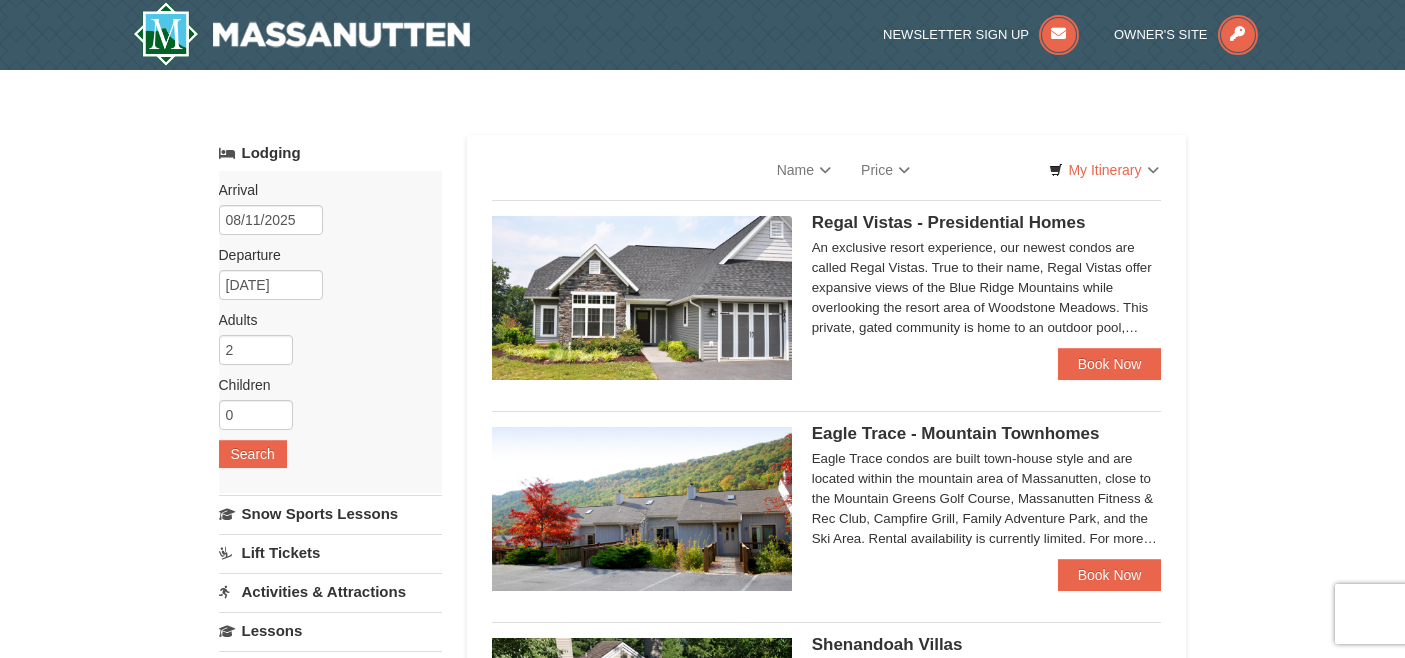 scroll, scrollTop: 0, scrollLeft: 0, axis: both 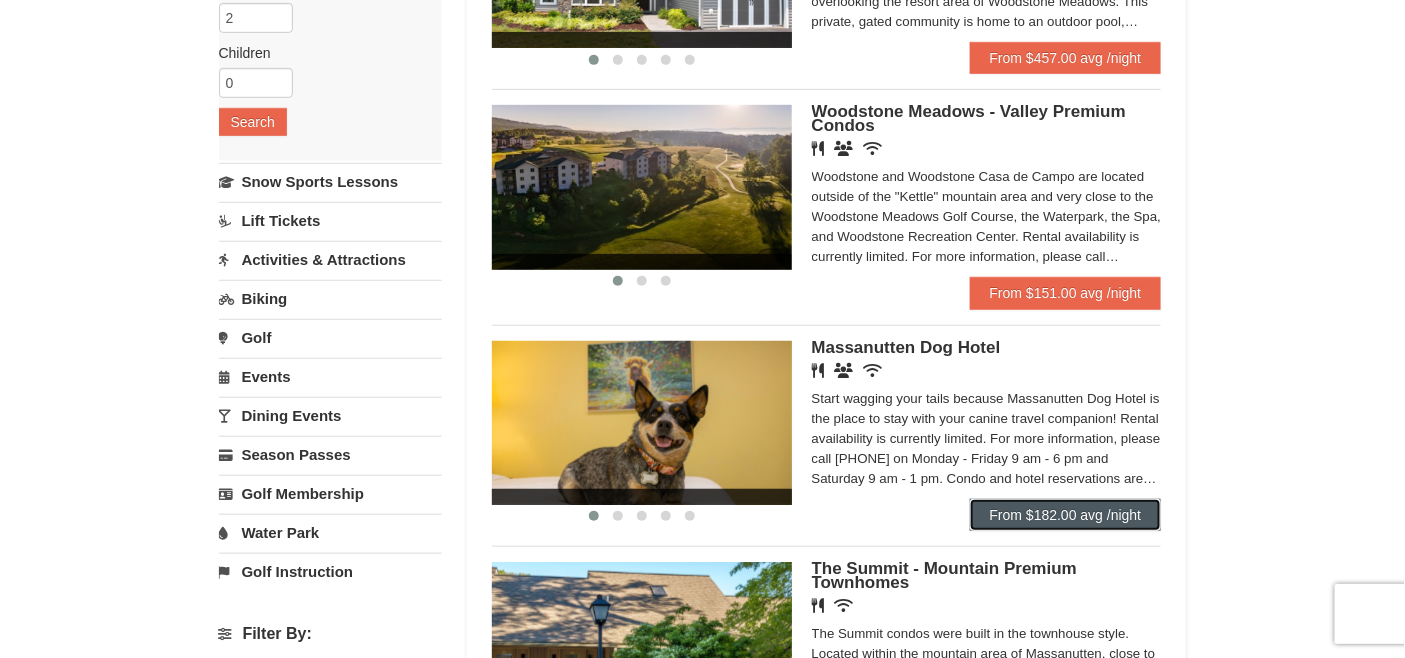 click on "From $182.00 avg /night" at bounding box center [1066, 515] 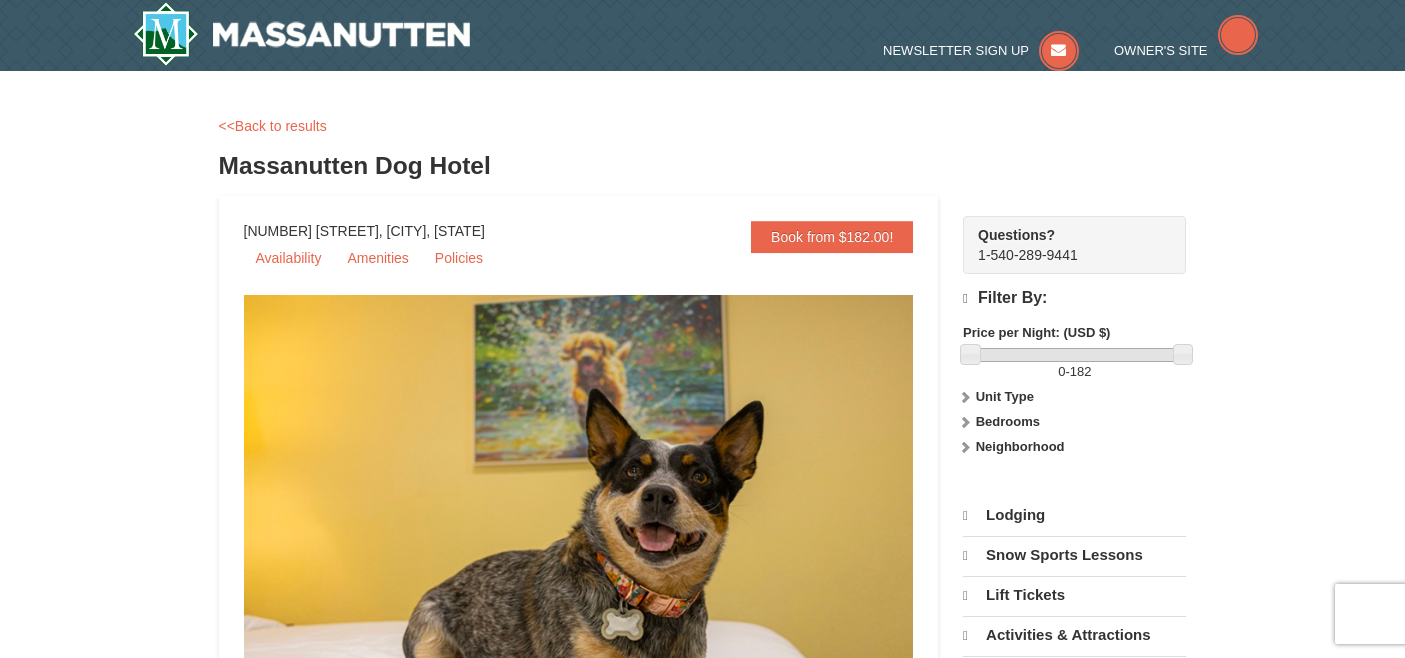 scroll, scrollTop: 0, scrollLeft: 0, axis: both 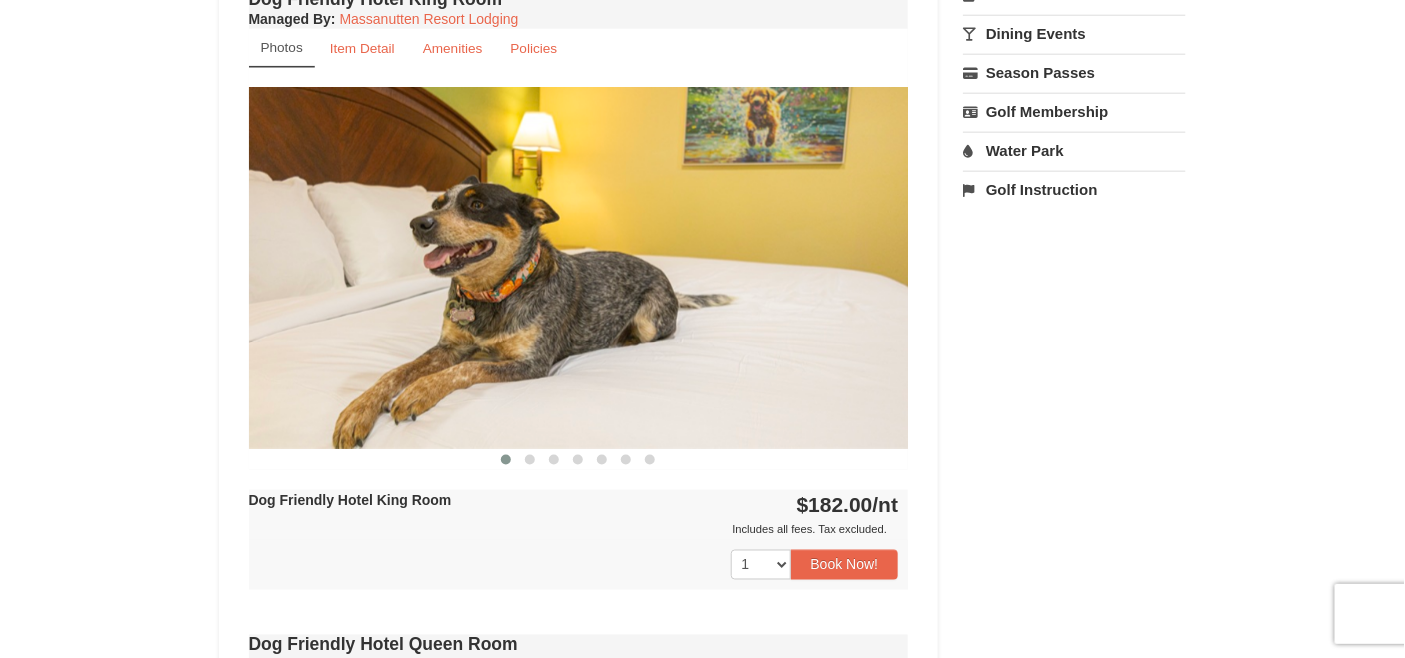 click at bounding box center [579, 267] 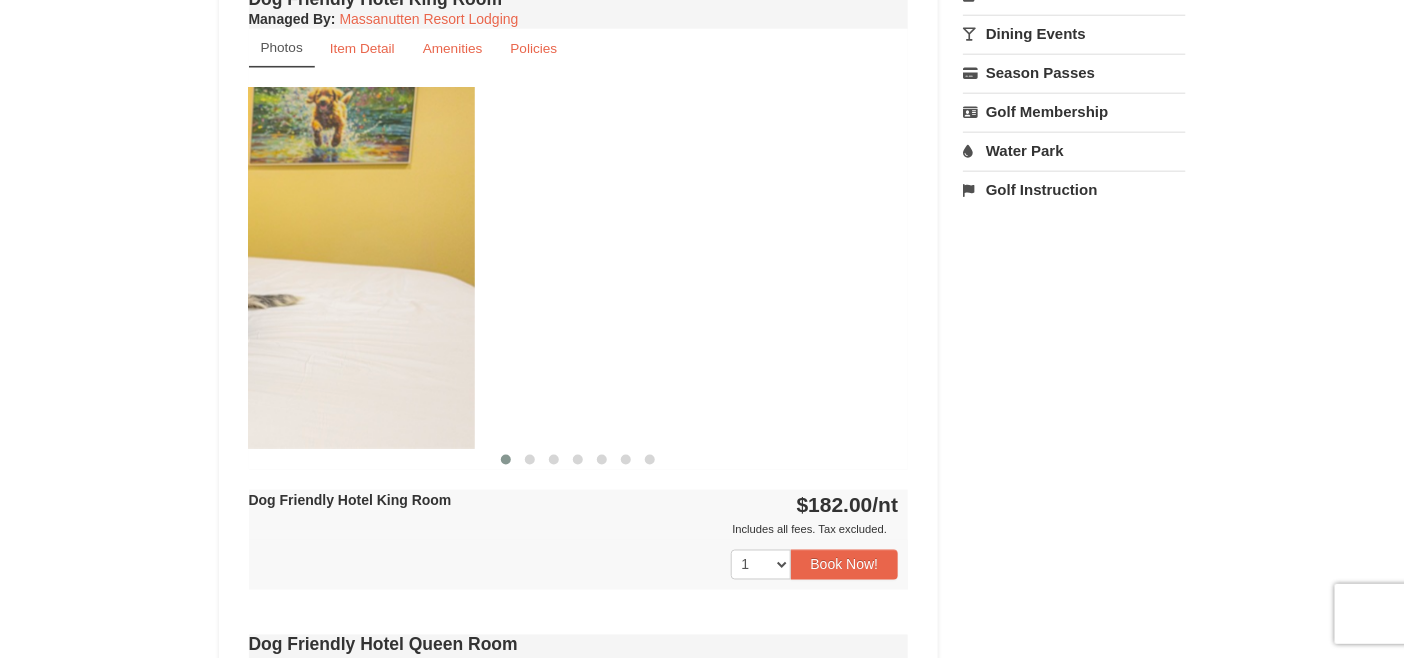 drag, startPoint x: 812, startPoint y: 274, endPoint x: 378, endPoint y: 421, distance: 458.2194 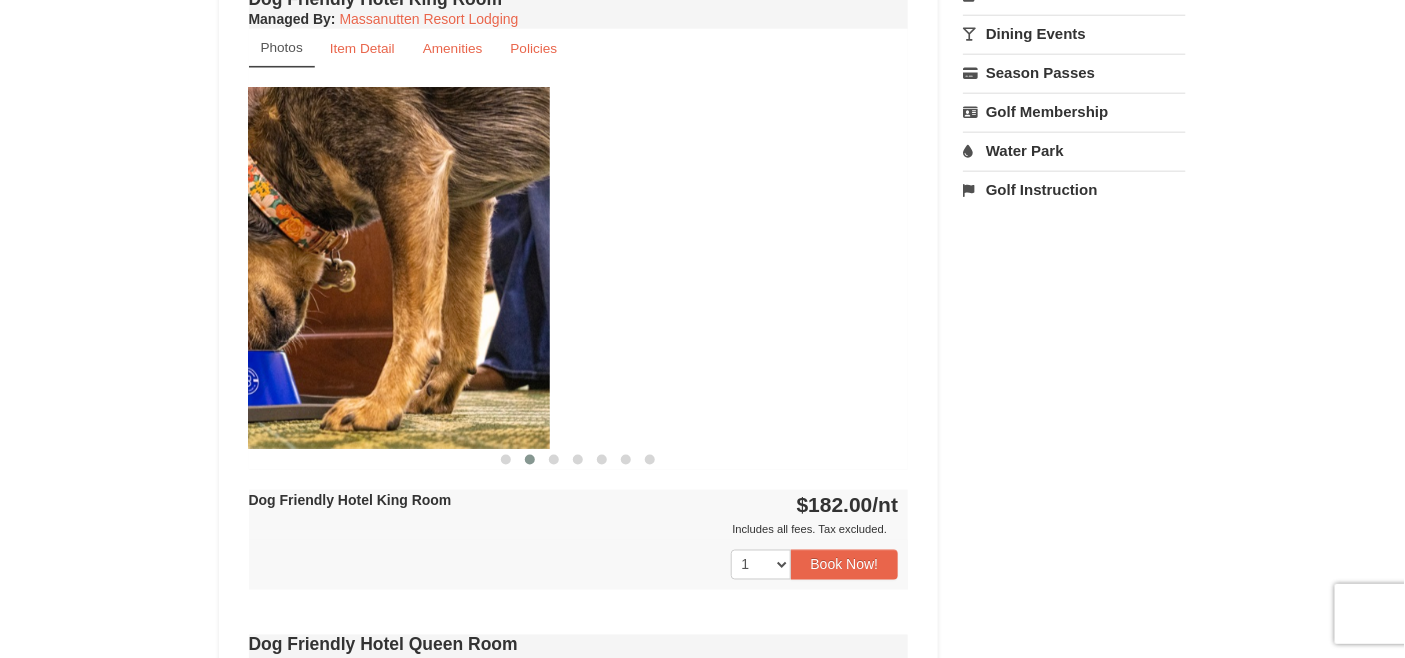 drag, startPoint x: 791, startPoint y: 351, endPoint x: 282, endPoint y: 430, distance: 515.0942 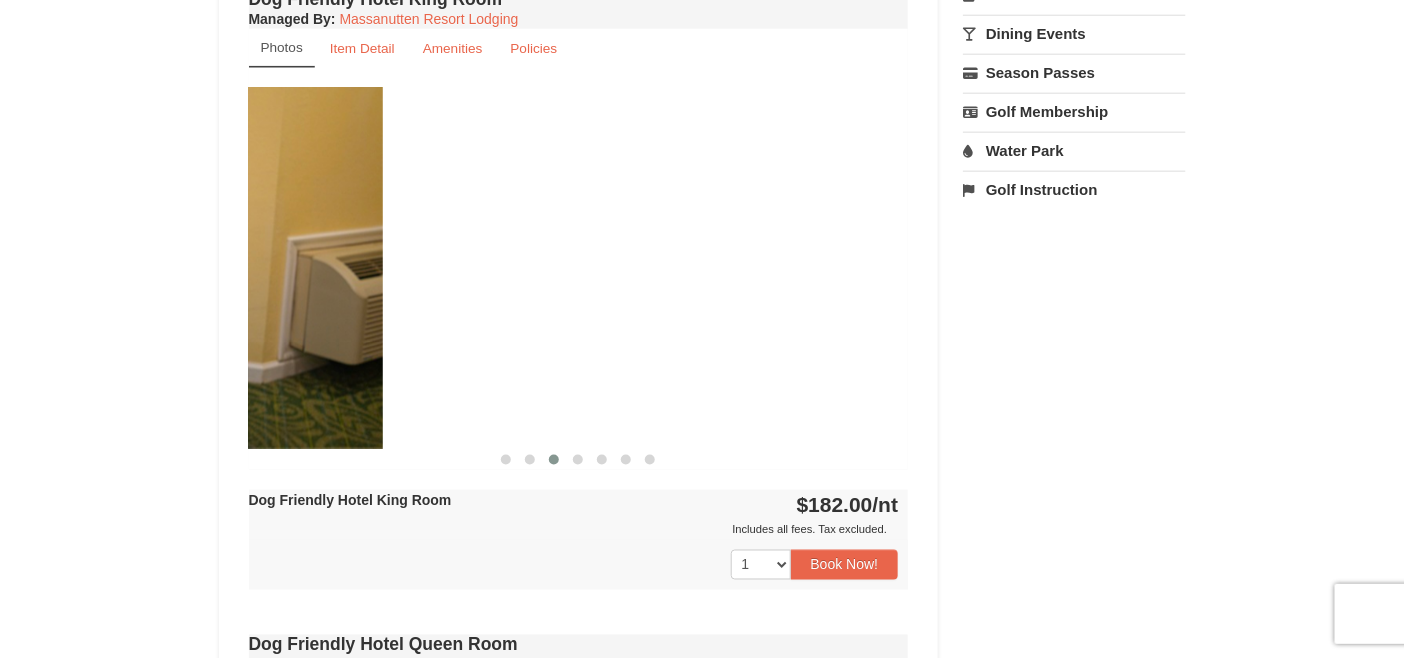 drag, startPoint x: 781, startPoint y: 331, endPoint x: 230, endPoint y: 450, distance: 563.7038 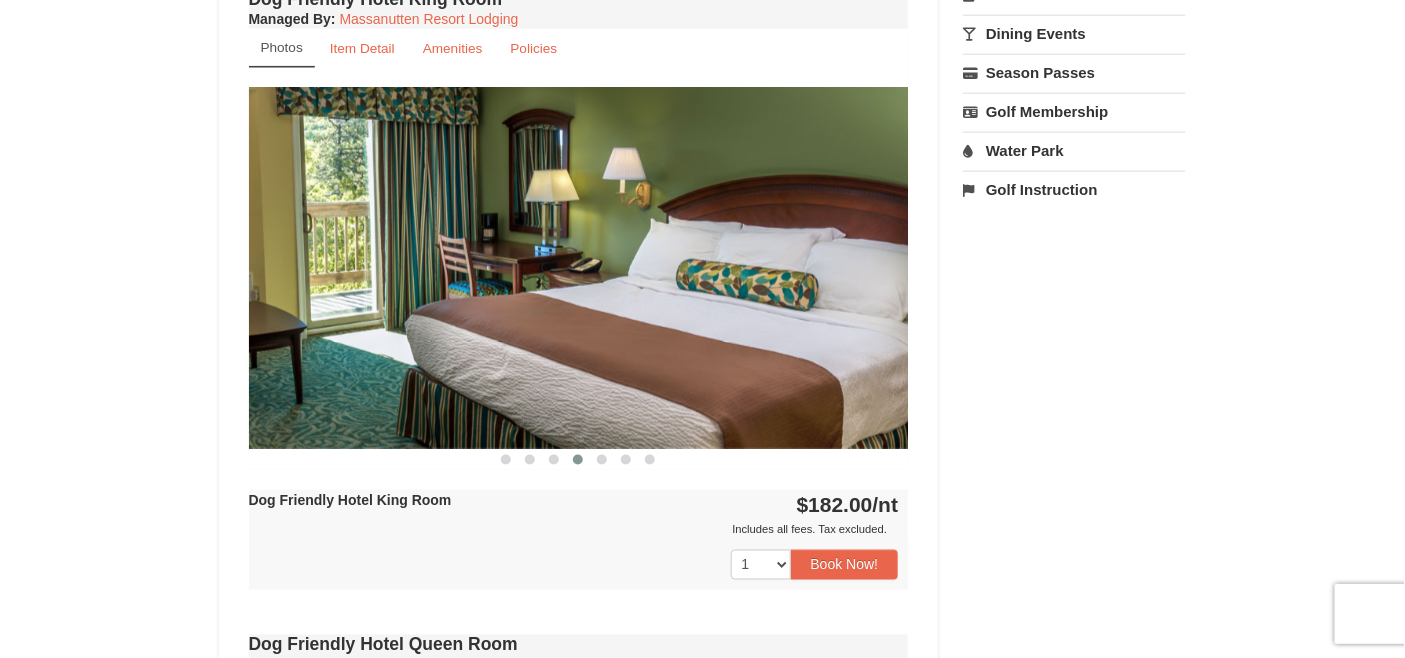 drag, startPoint x: 833, startPoint y: 345, endPoint x: 345, endPoint y: 361, distance: 488.26224 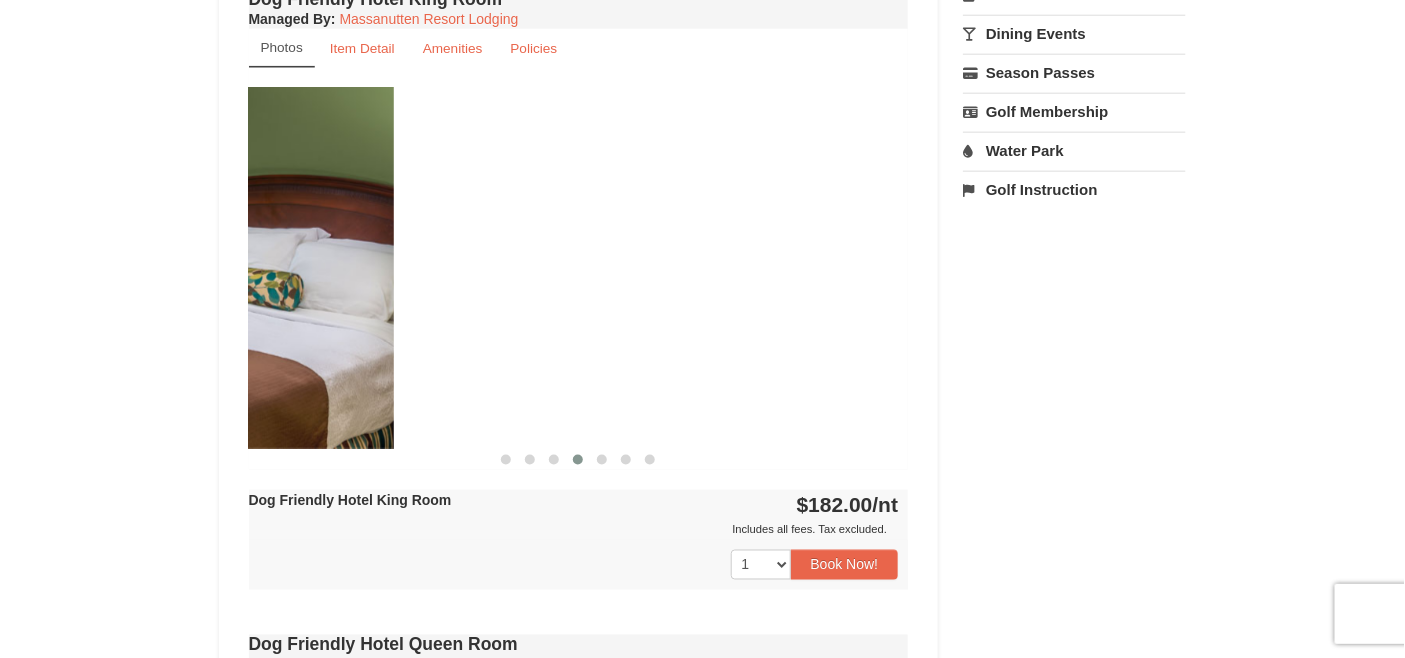 drag, startPoint x: 472, startPoint y: 363, endPoint x: 43, endPoint y: 400, distance: 430.59262 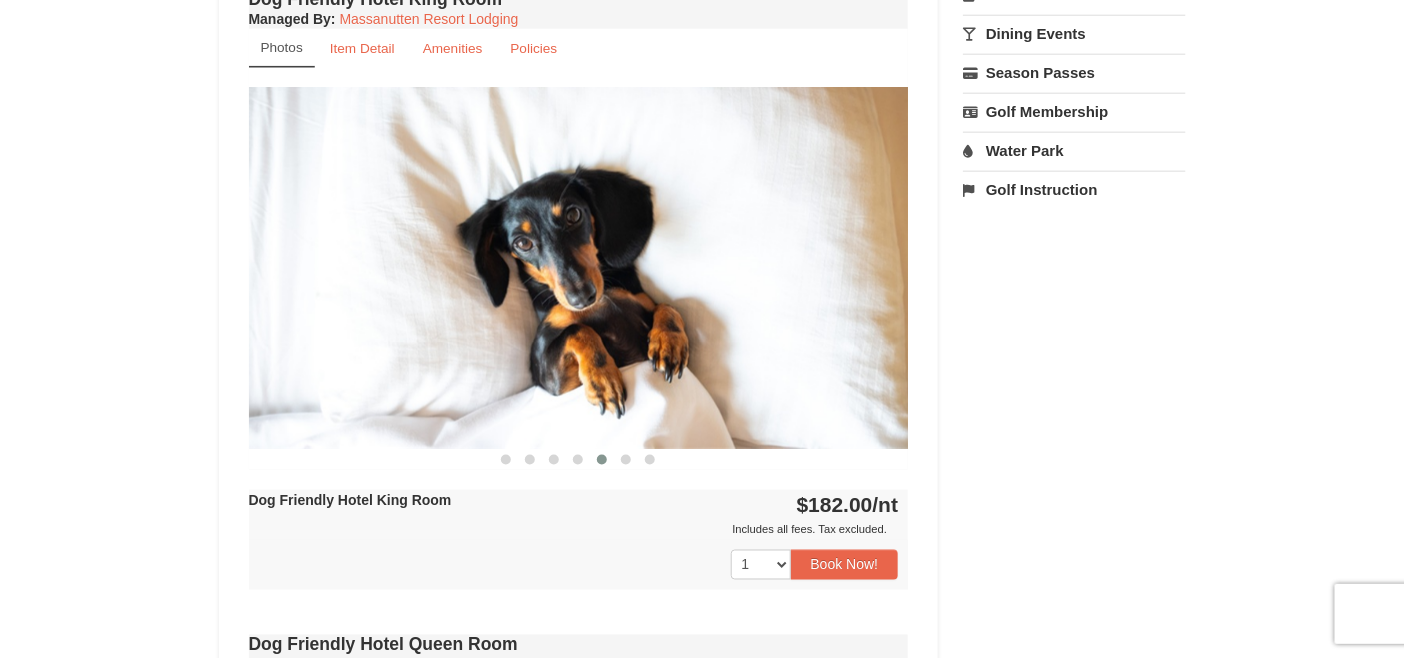 drag, startPoint x: 660, startPoint y: 278, endPoint x: 57, endPoint y: 364, distance: 609.1018 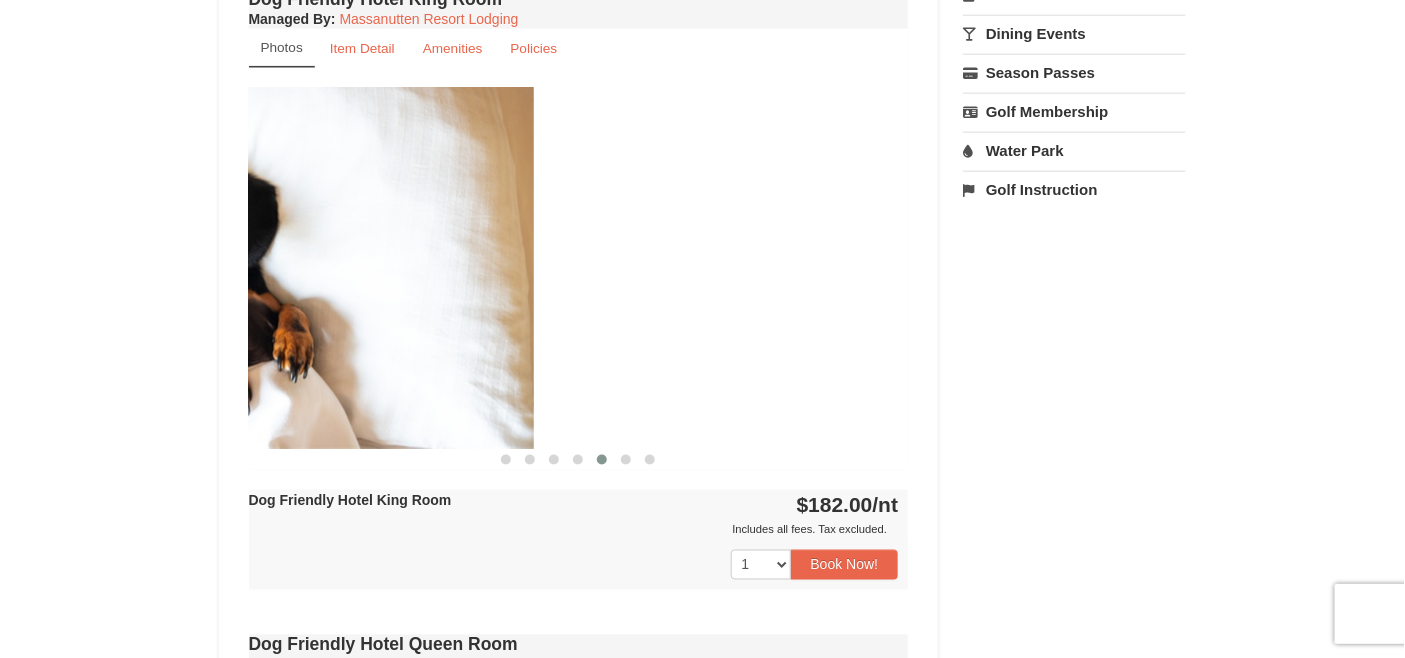 drag, startPoint x: 265, startPoint y: 314, endPoint x: 0, endPoint y: 413, distance: 282.88867 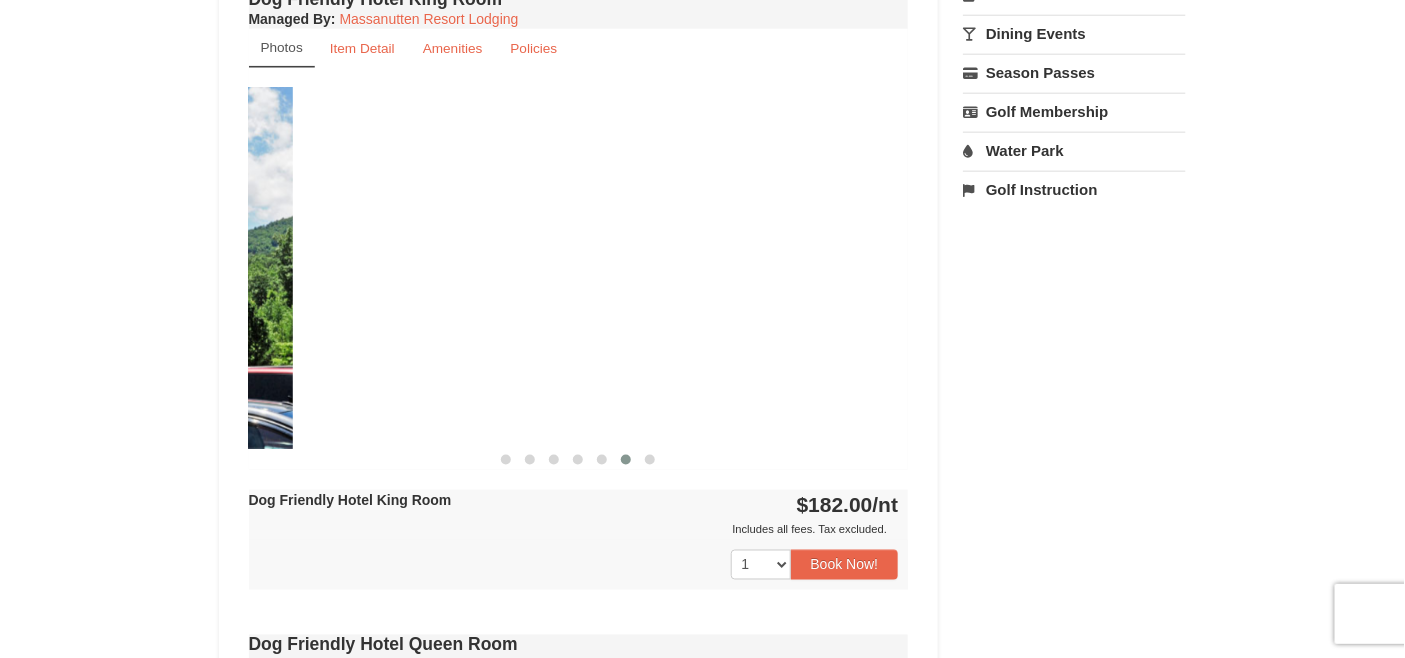 drag, startPoint x: 674, startPoint y: 285, endPoint x: 57, endPoint y: 407, distance: 628.9459 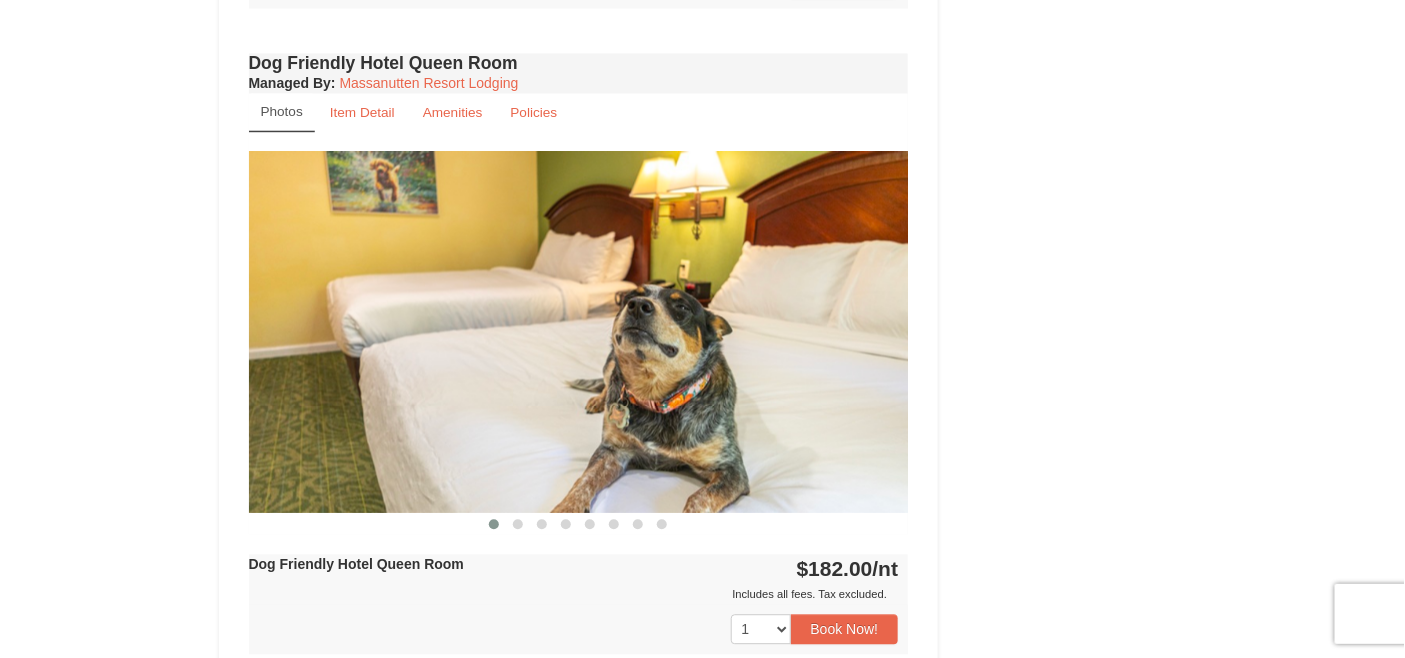 scroll, scrollTop: 1340, scrollLeft: 0, axis: vertical 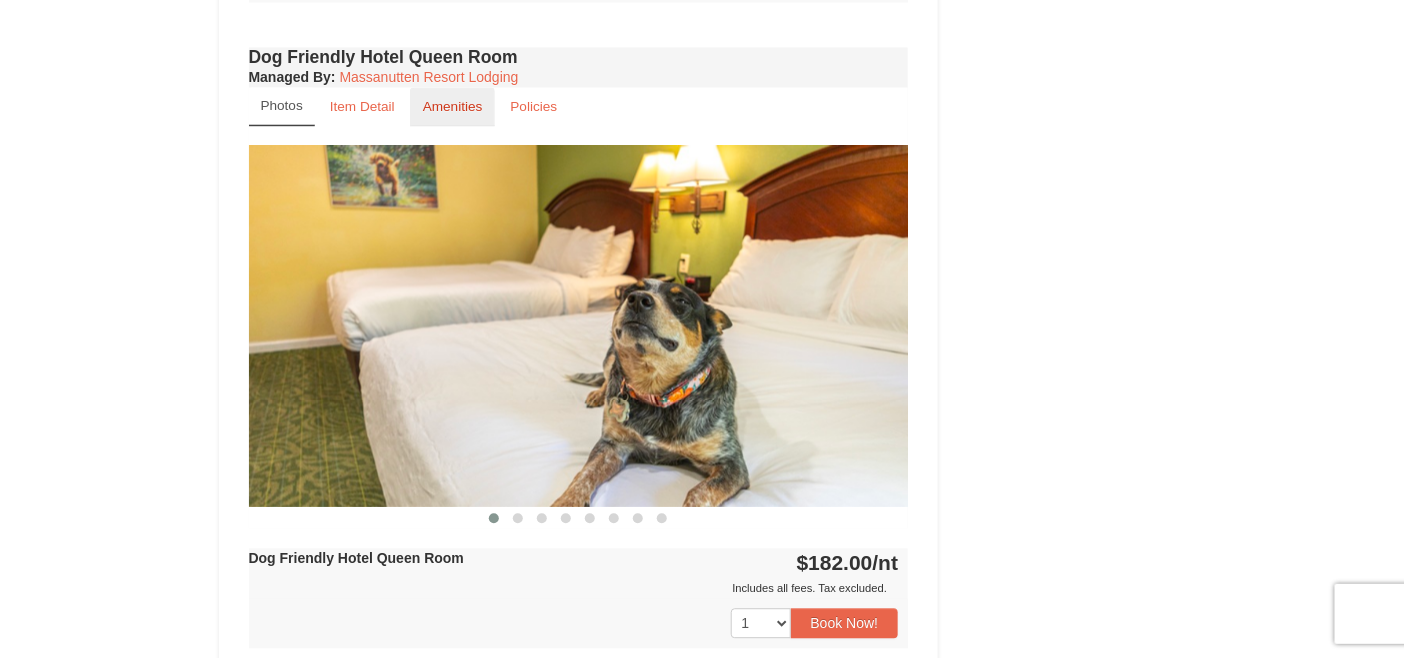 click on "Amenities" at bounding box center (453, 106) 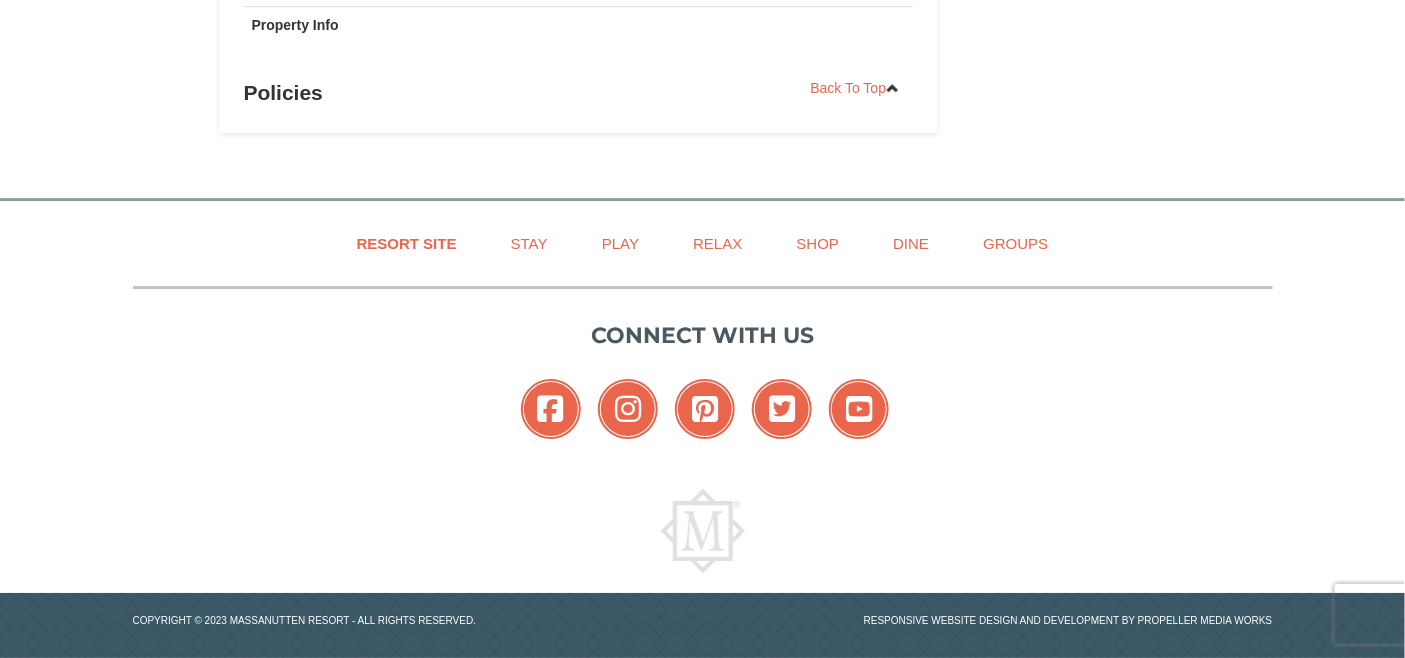 scroll, scrollTop: 2105, scrollLeft: 0, axis: vertical 